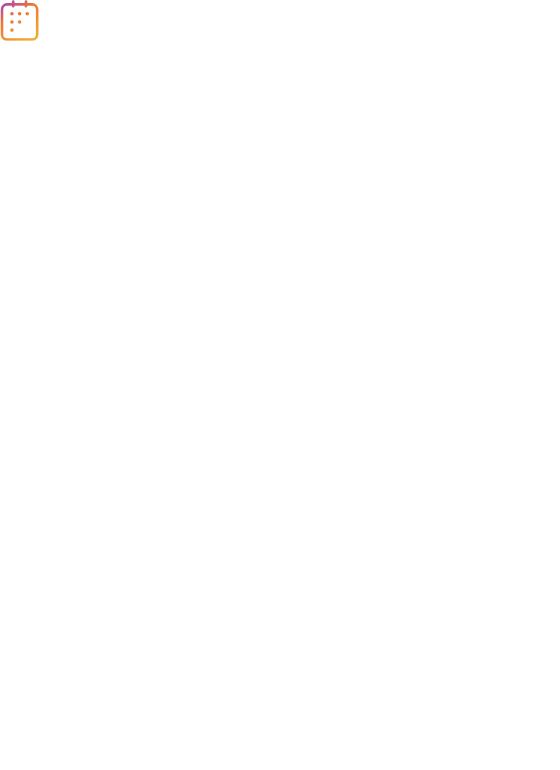 scroll, scrollTop: 0, scrollLeft: 0, axis: both 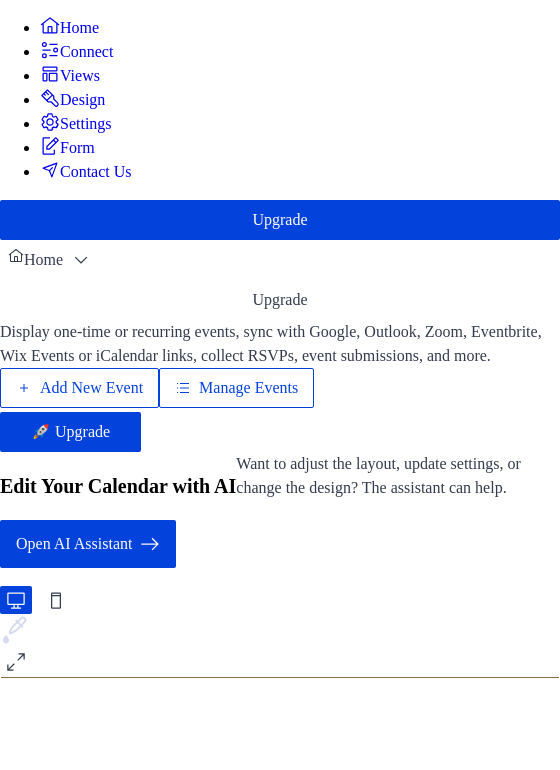 click on "Manage Events" at bounding box center [248, 388] 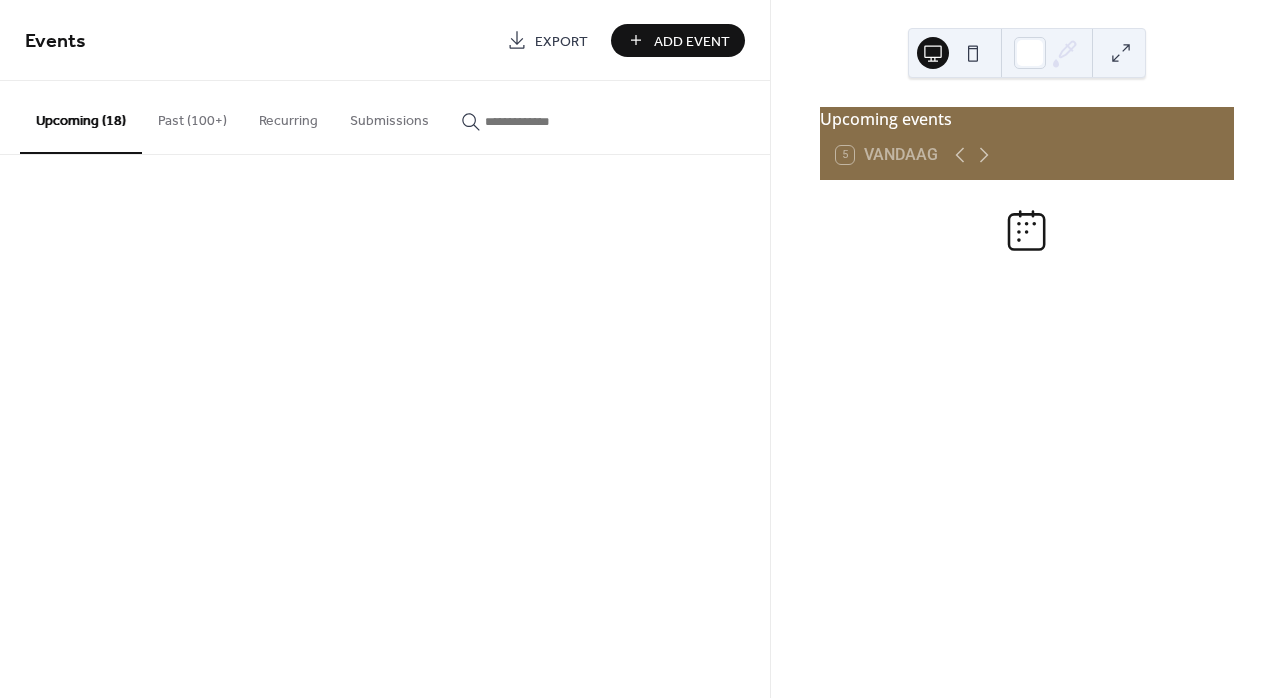 scroll, scrollTop: 0, scrollLeft: 0, axis: both 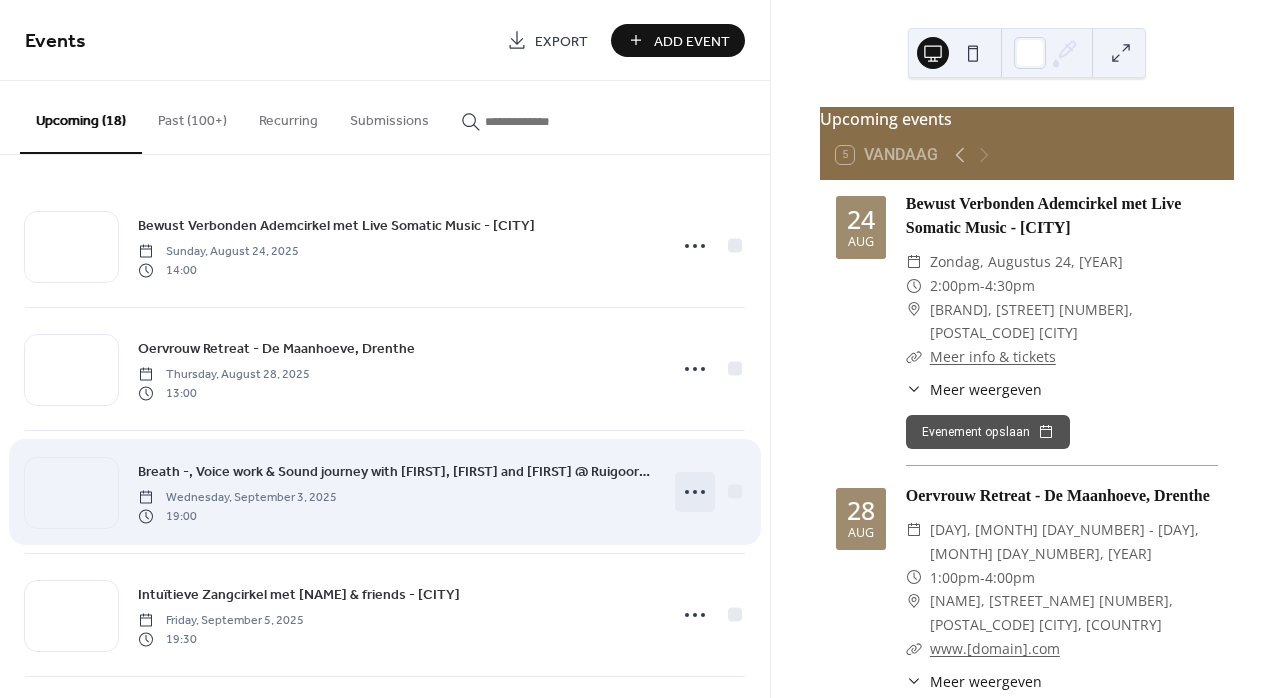 click 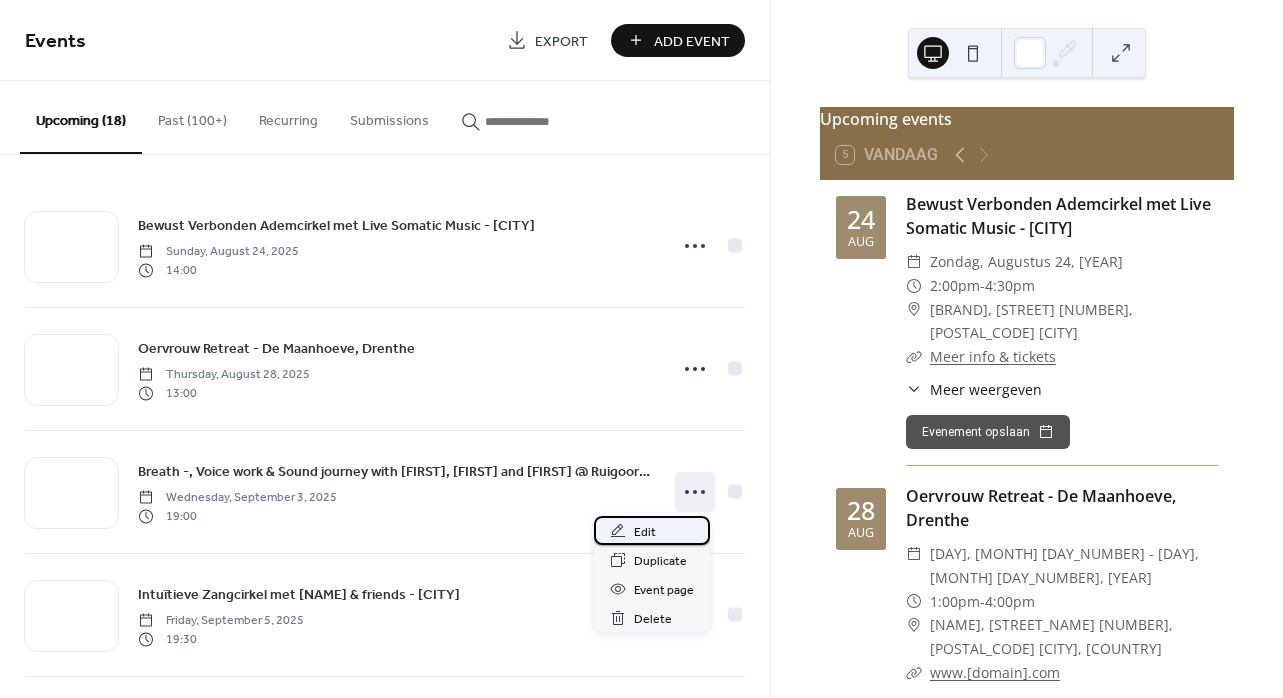 click on "Edit" at bounding box center (645, 532) 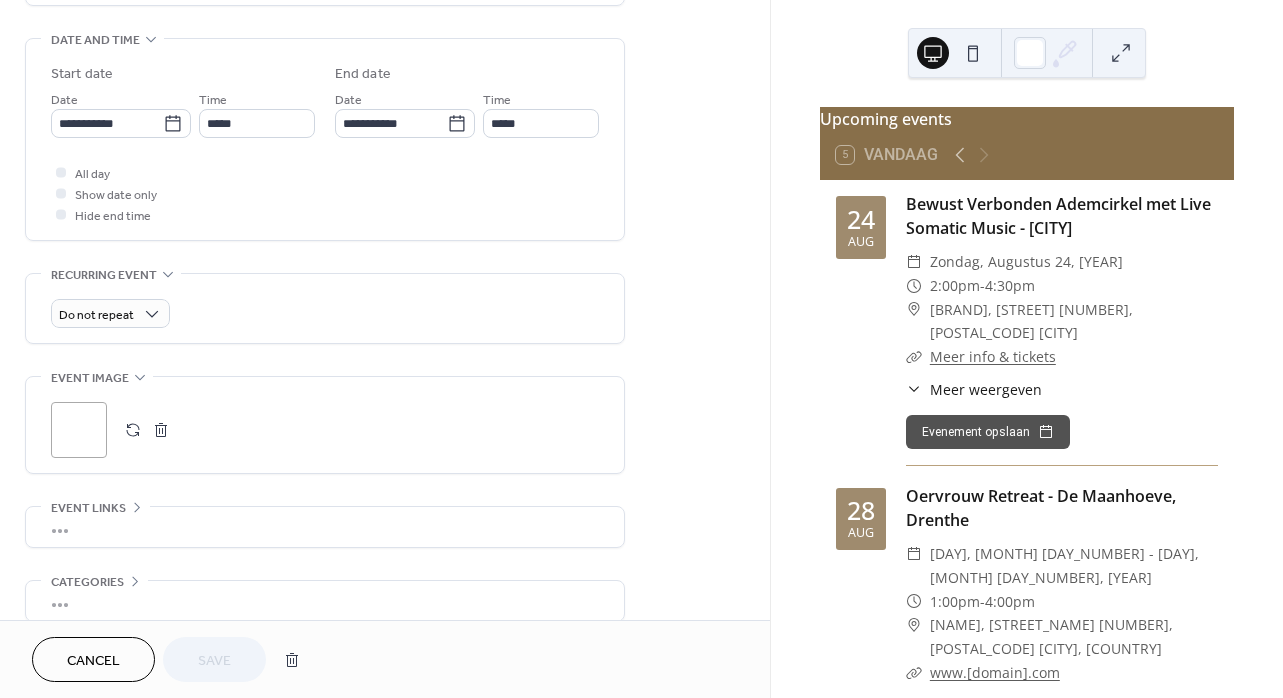 scroll, scrollTop: 715, scrollLeft: 0, axis: vertical 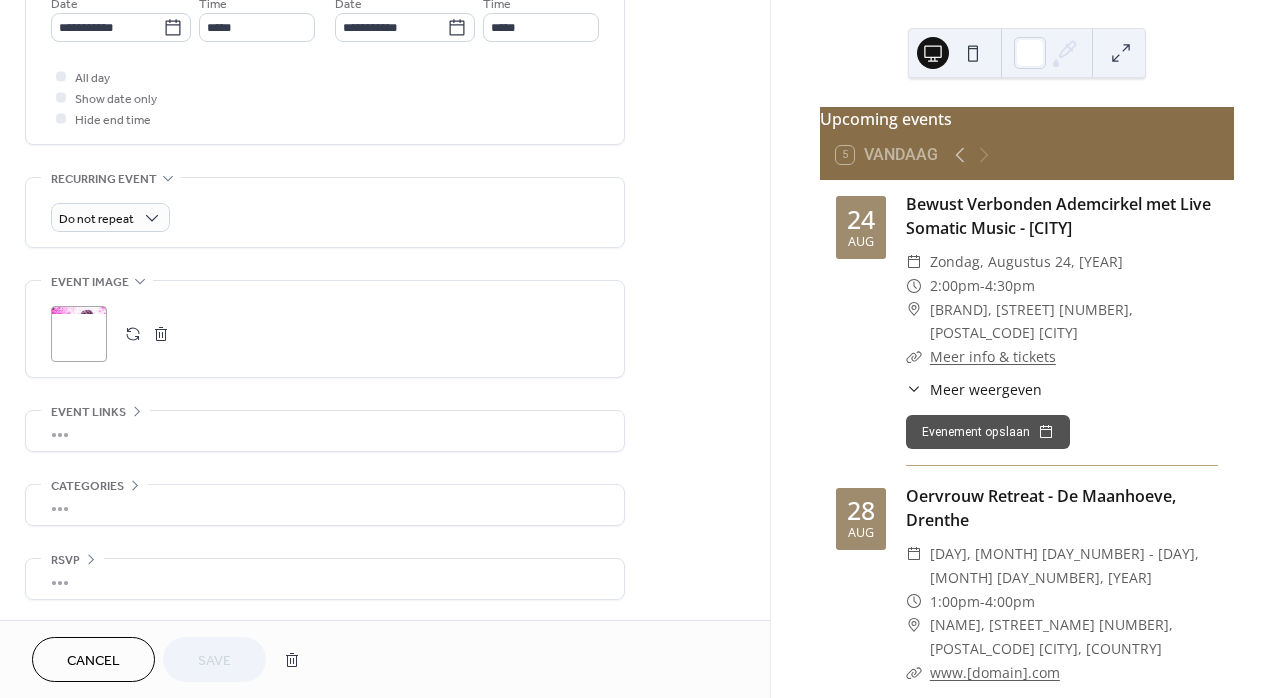 click on "•••" at bounding box center (325, 431) 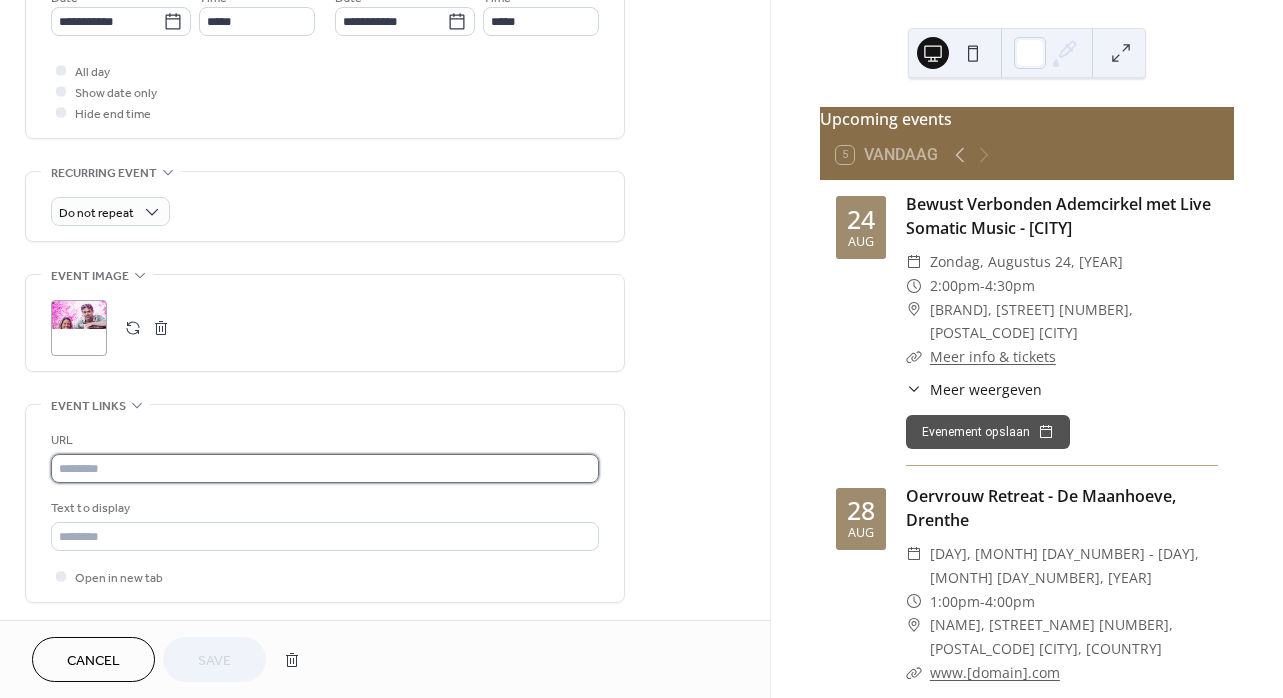 click at bounding box center (325, 468) 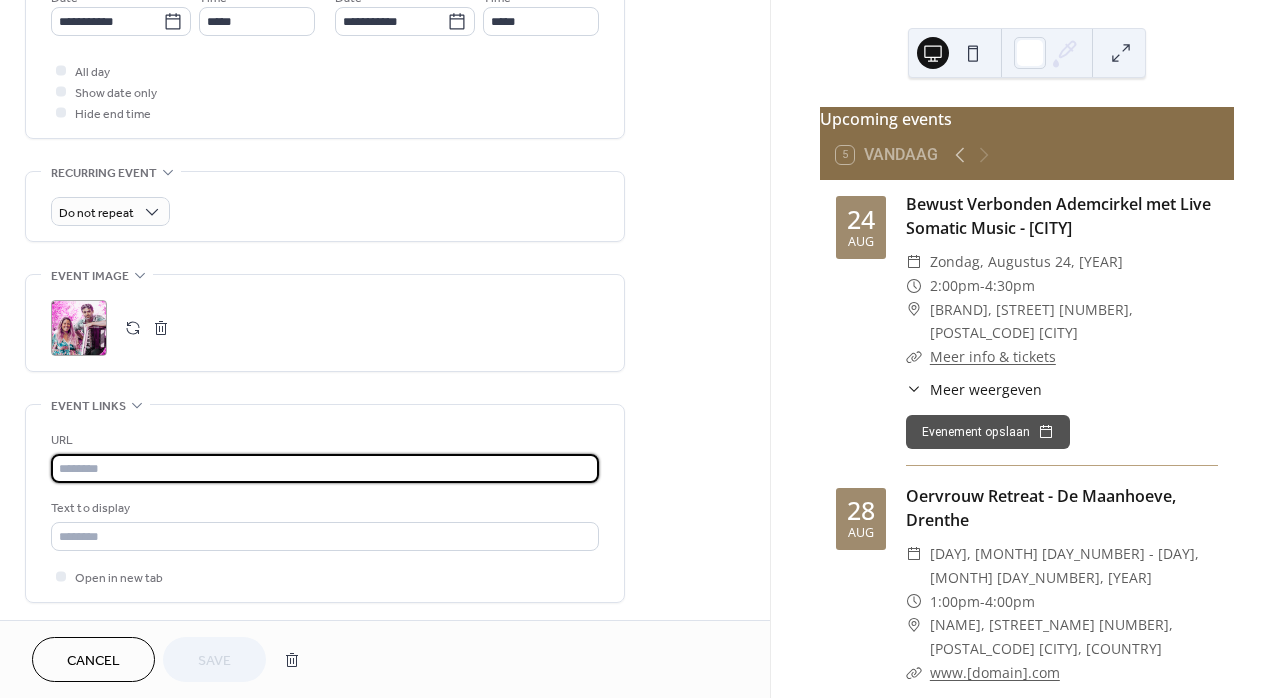 paste on "**********" 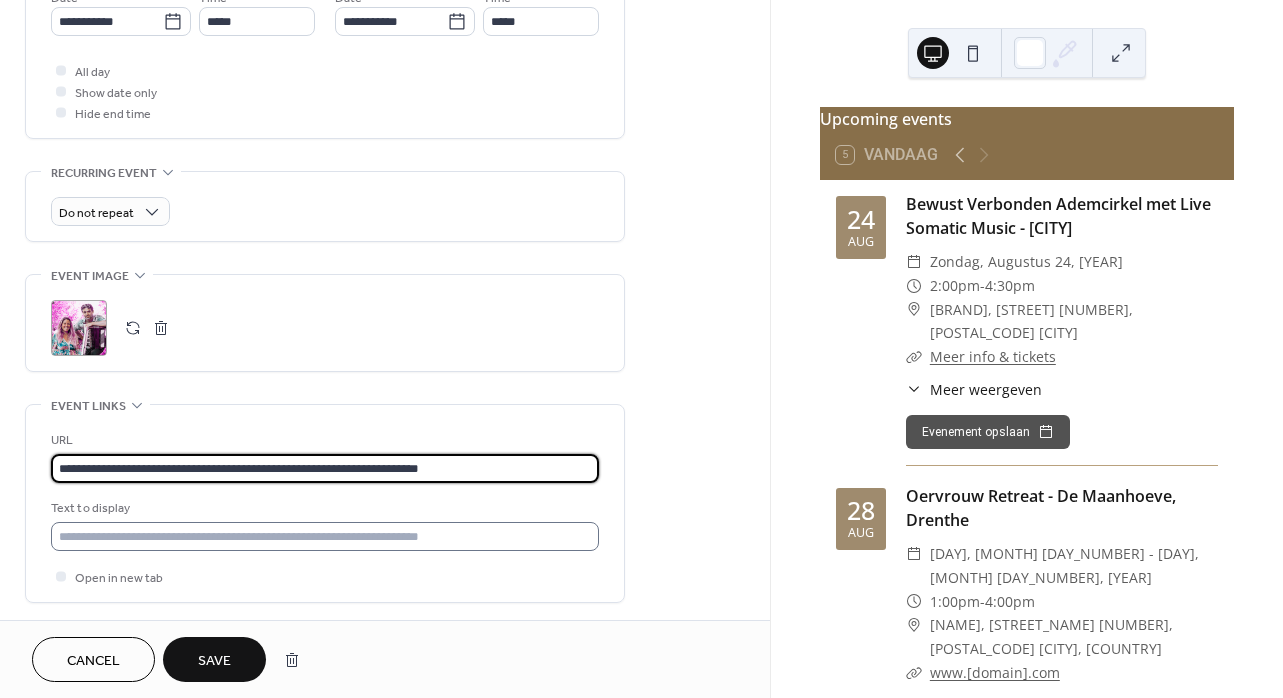 type on "**********" 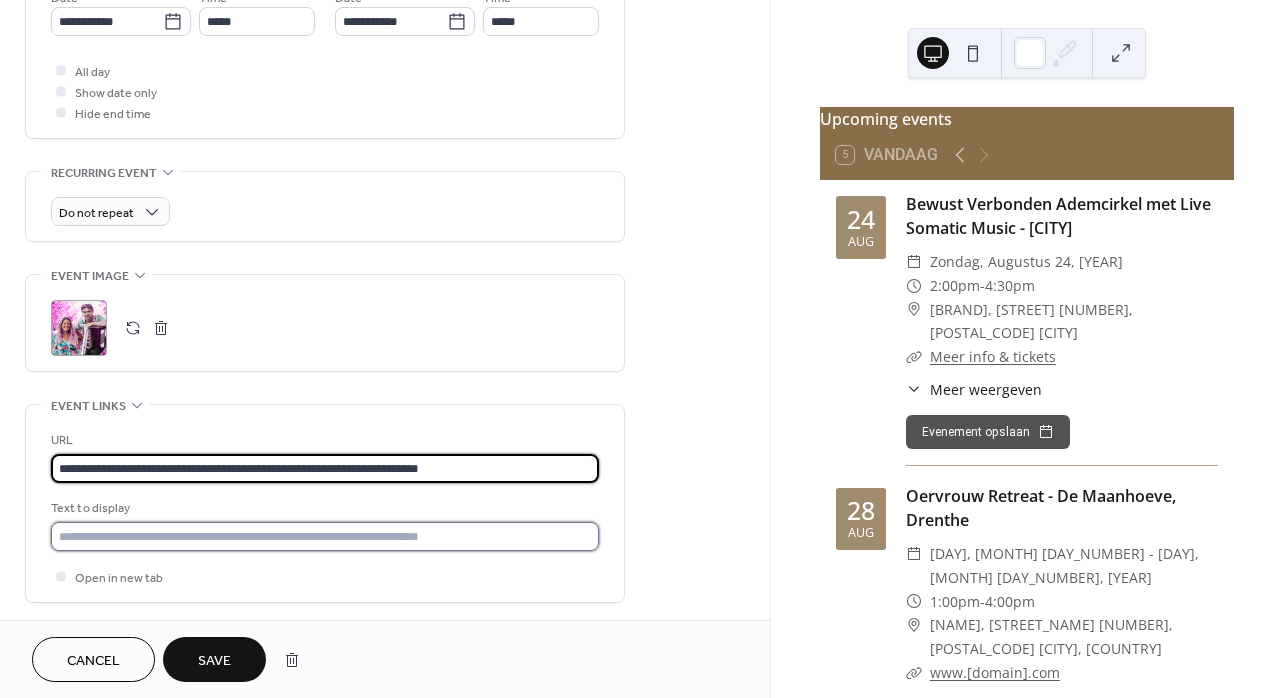 click at bounding box center [325, 536] 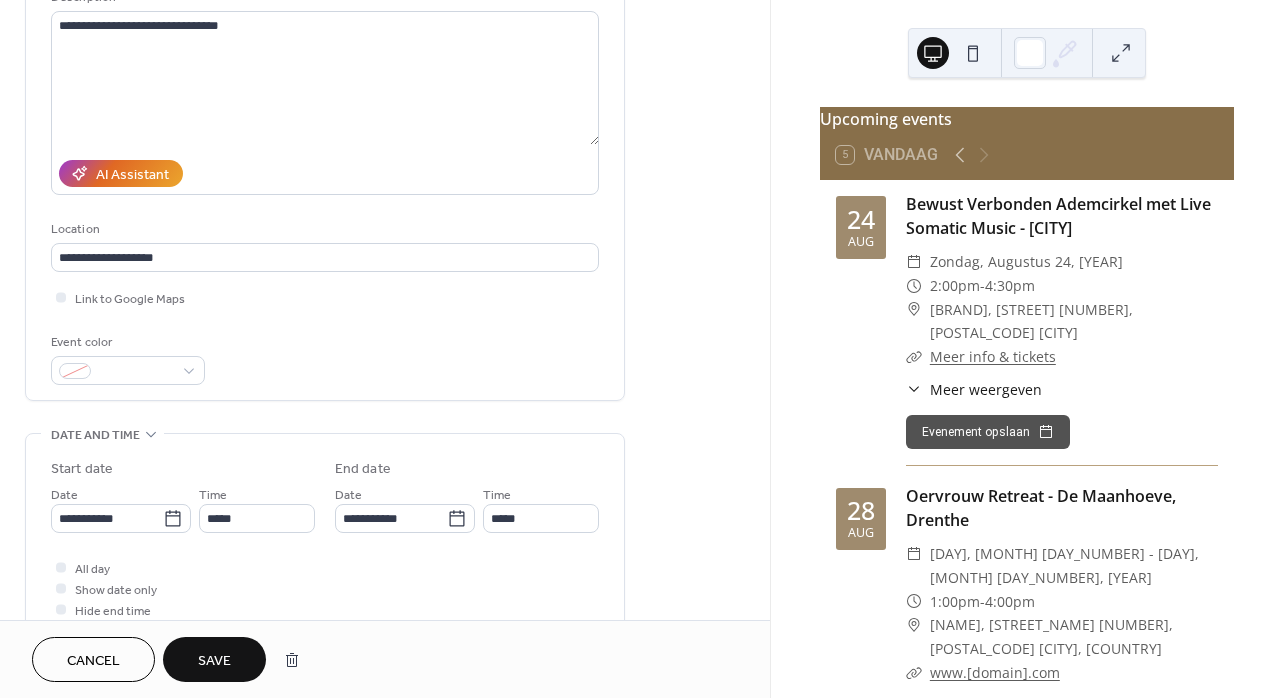 scroll, scrollTop: 186, scrollLeft: 0, axis: vertical 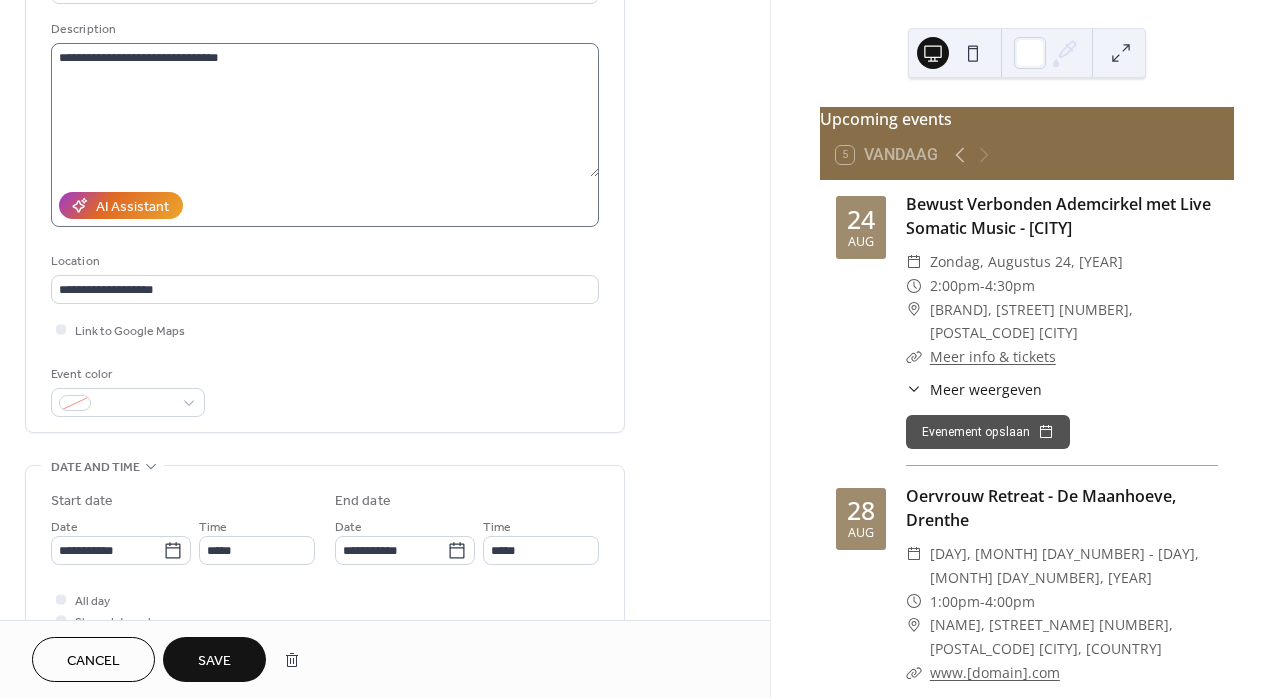 type on "**********" 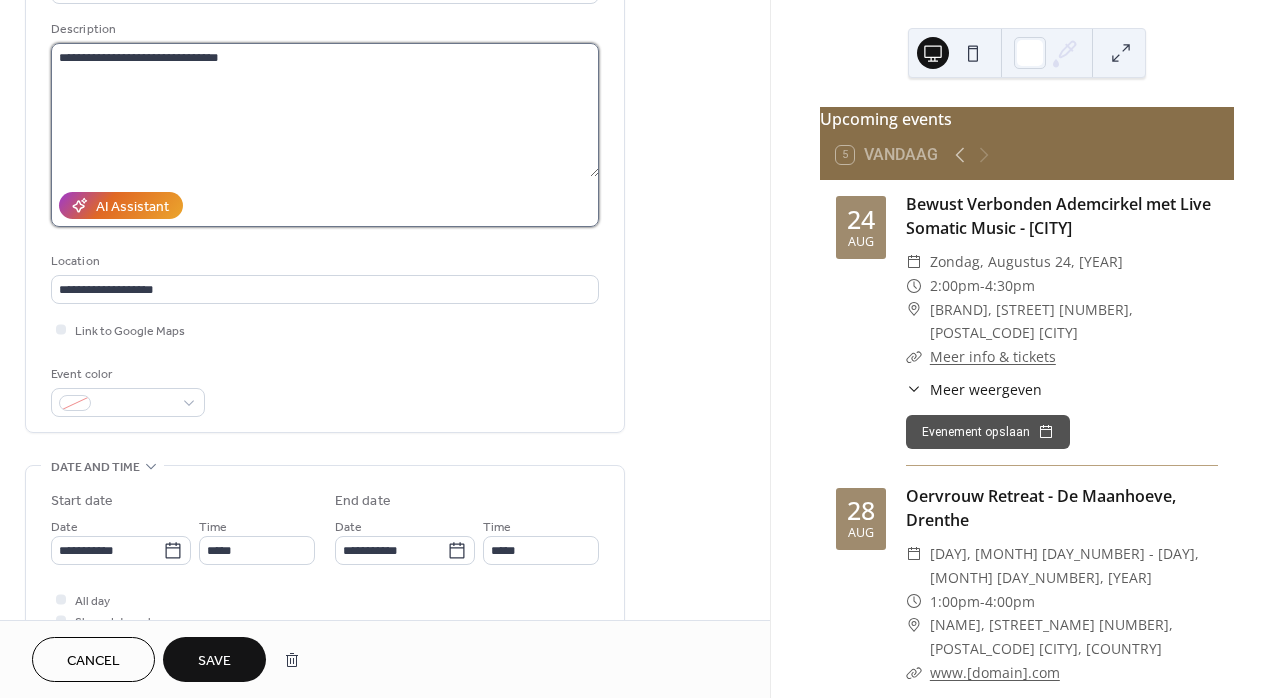 click on "**********" at bounding box center (325, 110) 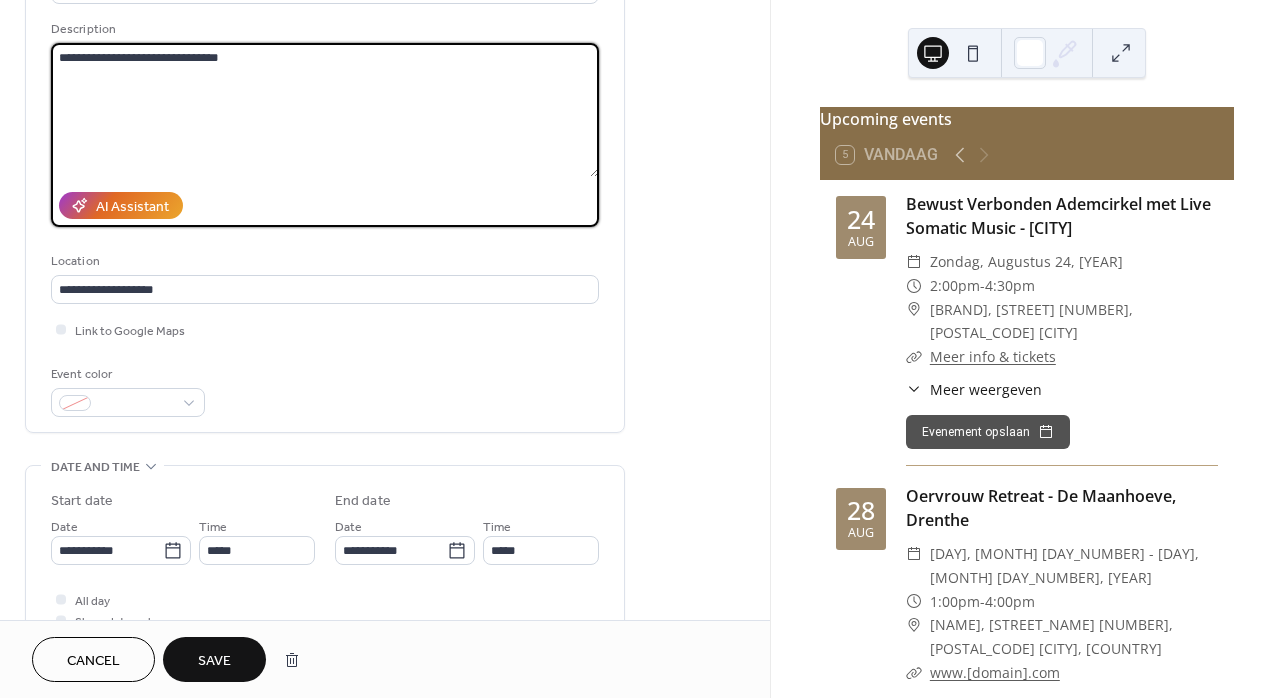 drag, startPoint x: 58, startPoint y: 61, endPoint x: 331, endPoint y: 118, distance: 278.8871 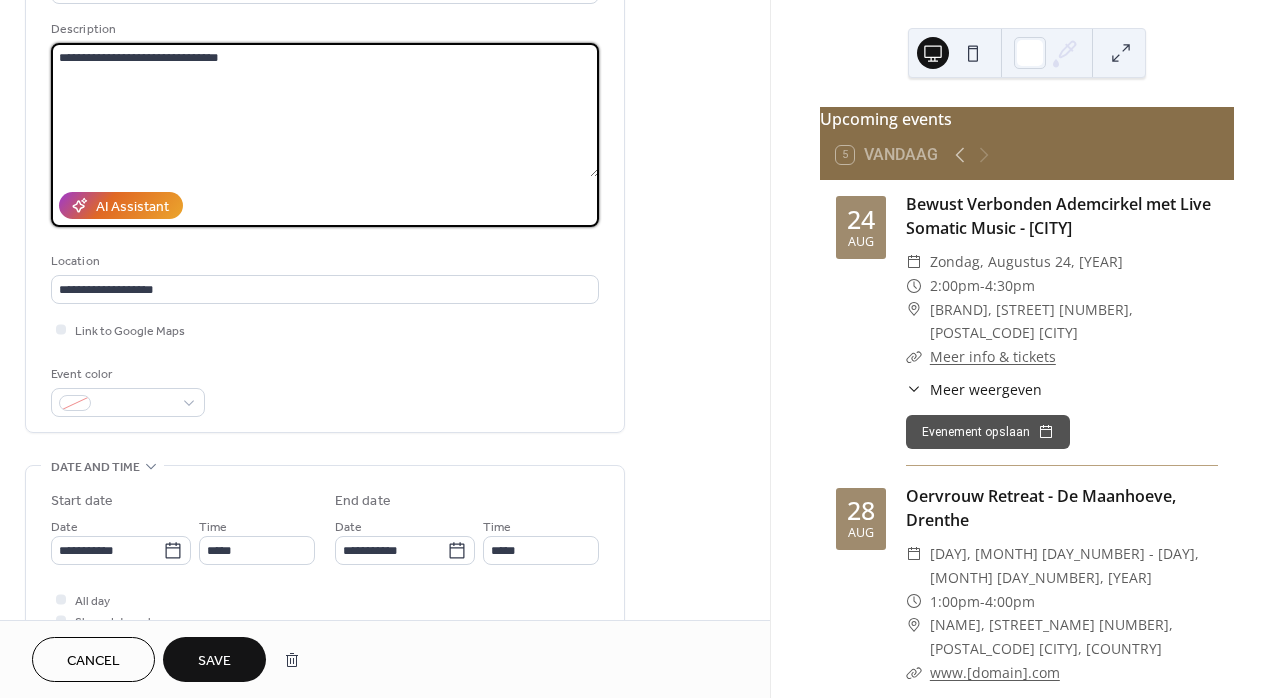 click on "**********" at bounding box center (325, 110) 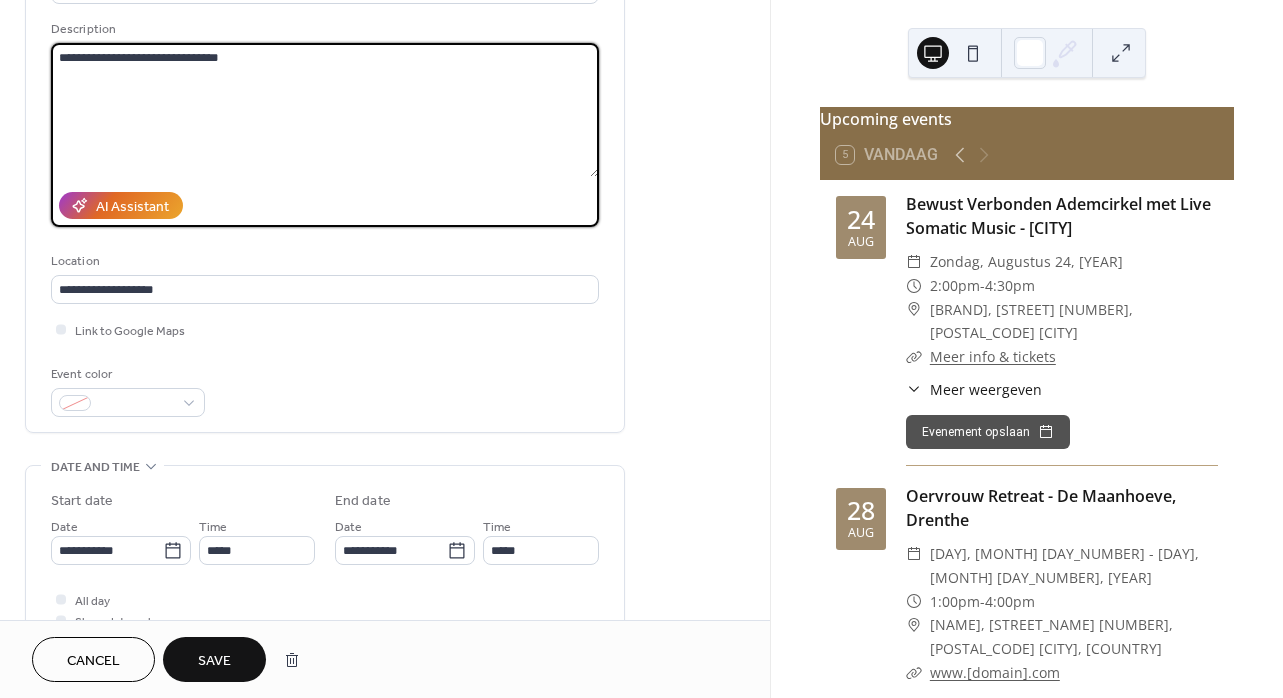 paste on "**********" 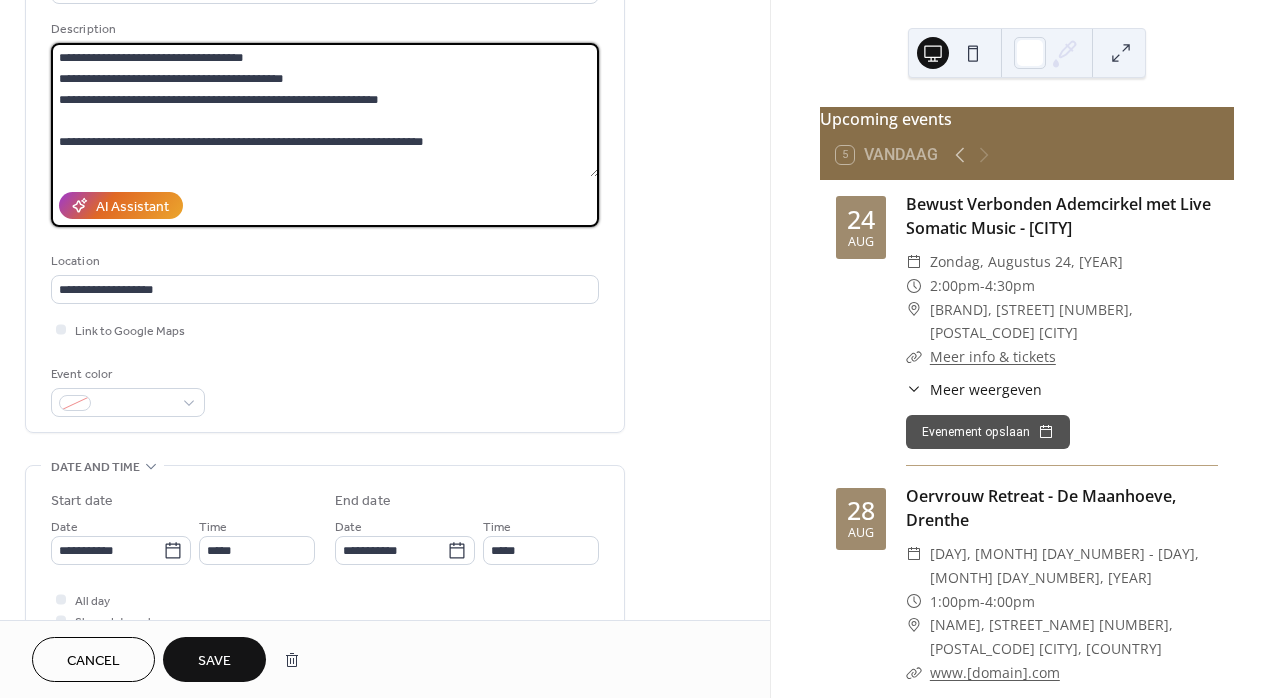 scroll, scrollTop: 504, scrollLeft: 0, axis: vertical 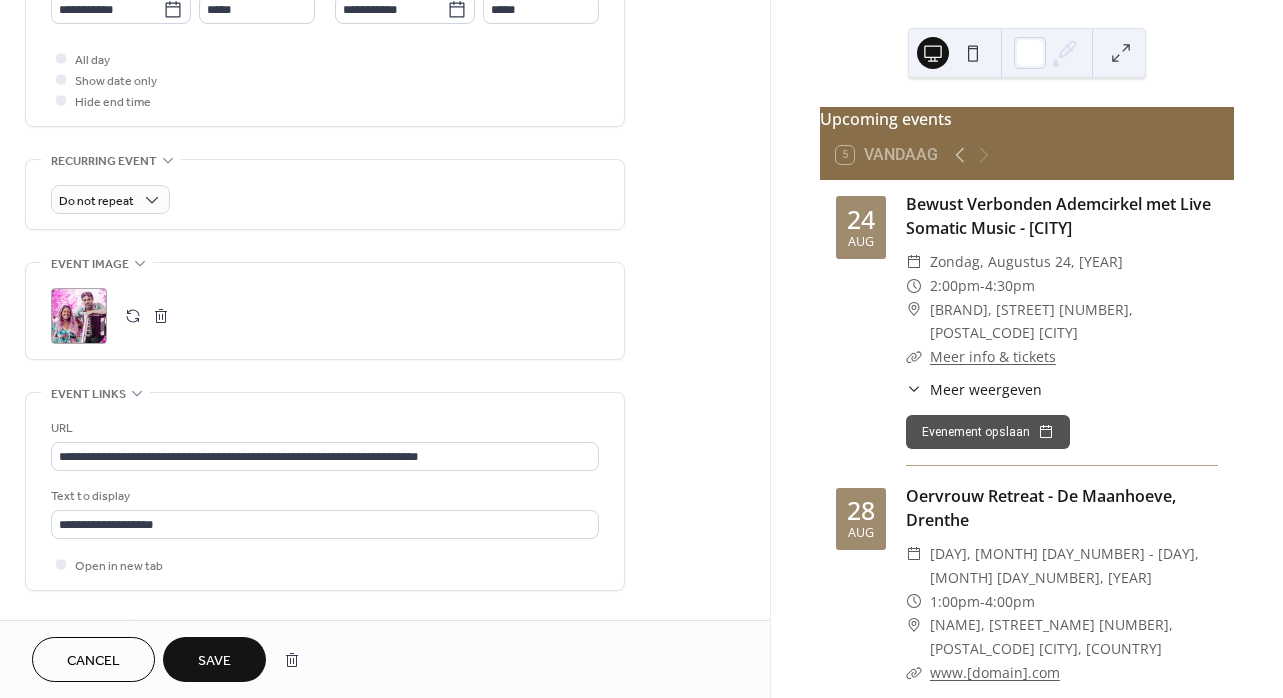 type on "**********" 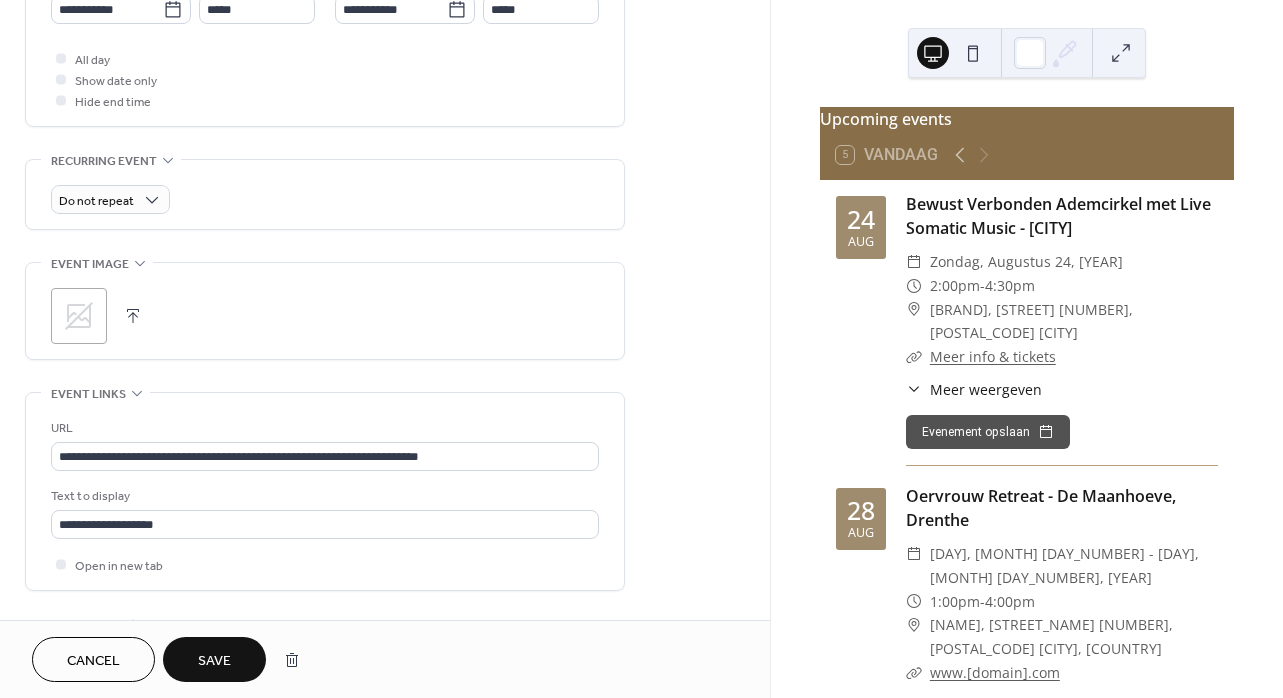 click at bounding box center (133, 316) 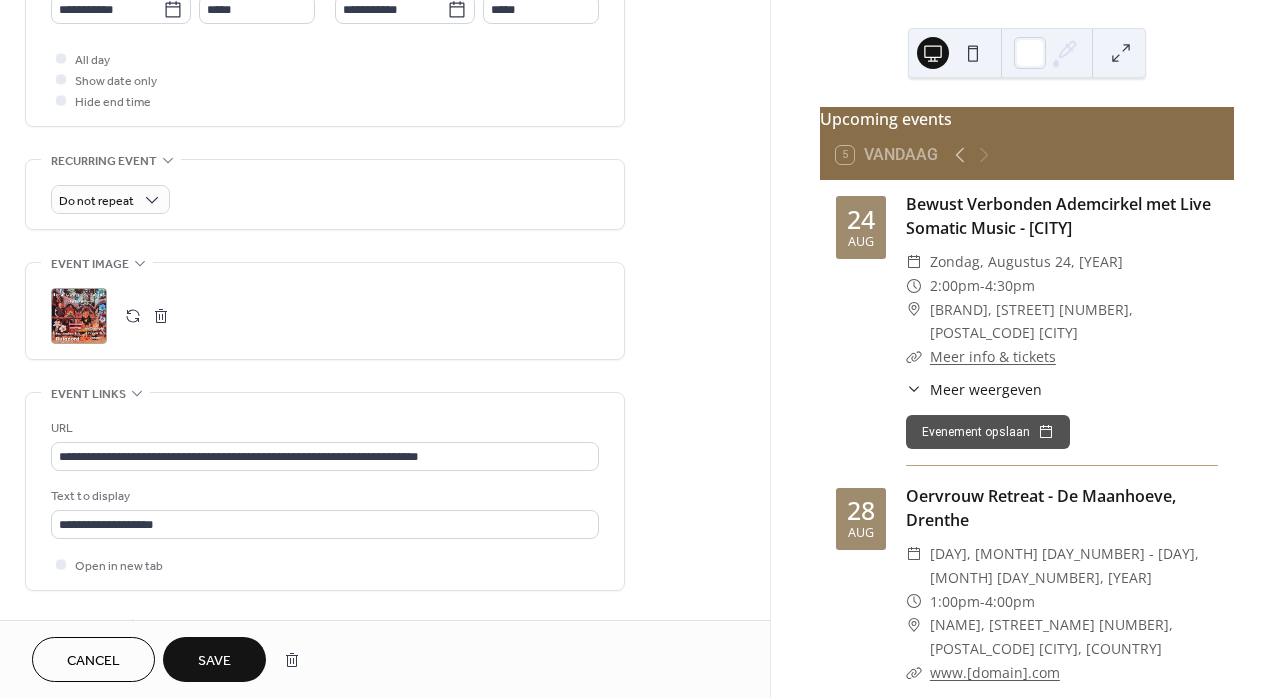 click on "Save" at bounding box center (214, 661) 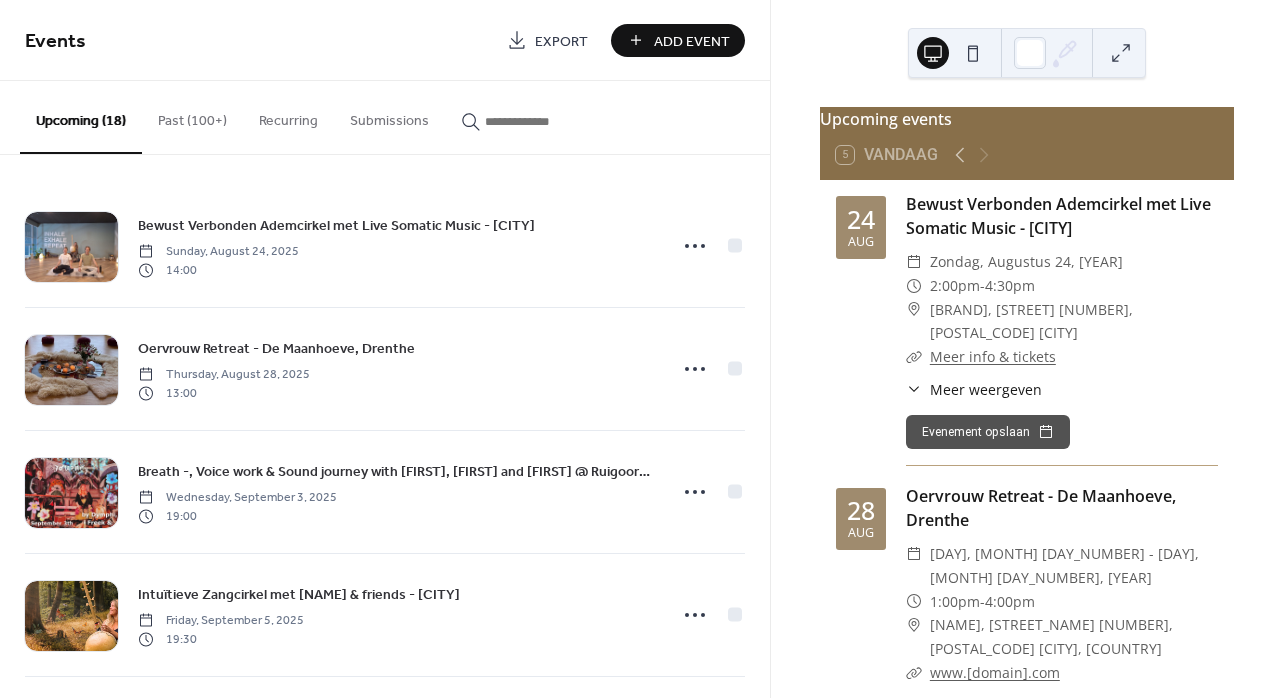 click on "Add Event" at bounding box center [692, 41] 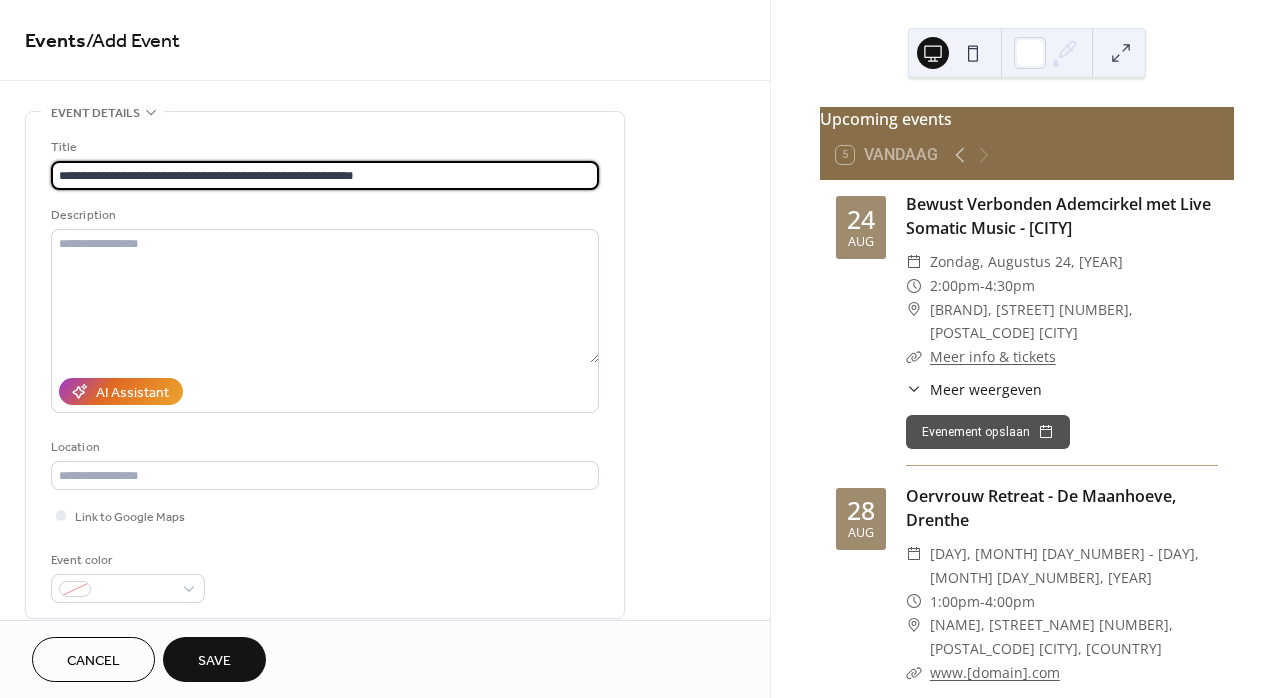 click on "**********" at bounding box center (325, 175) 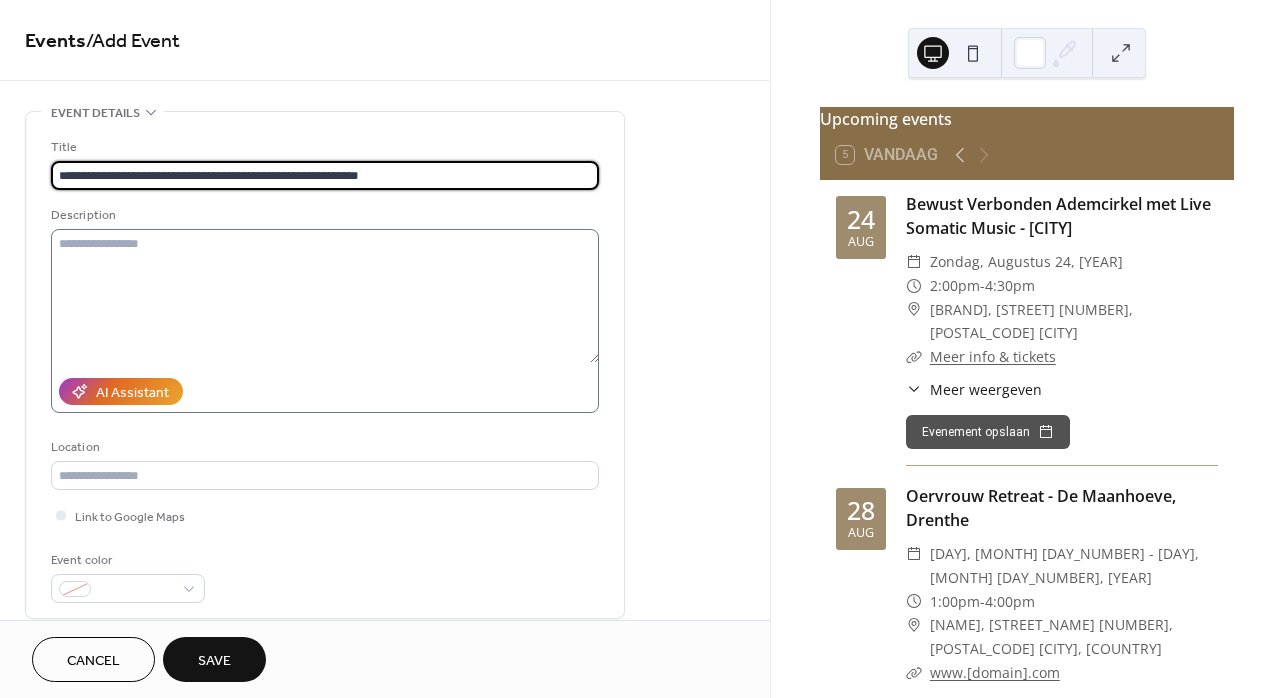 type on "**********" 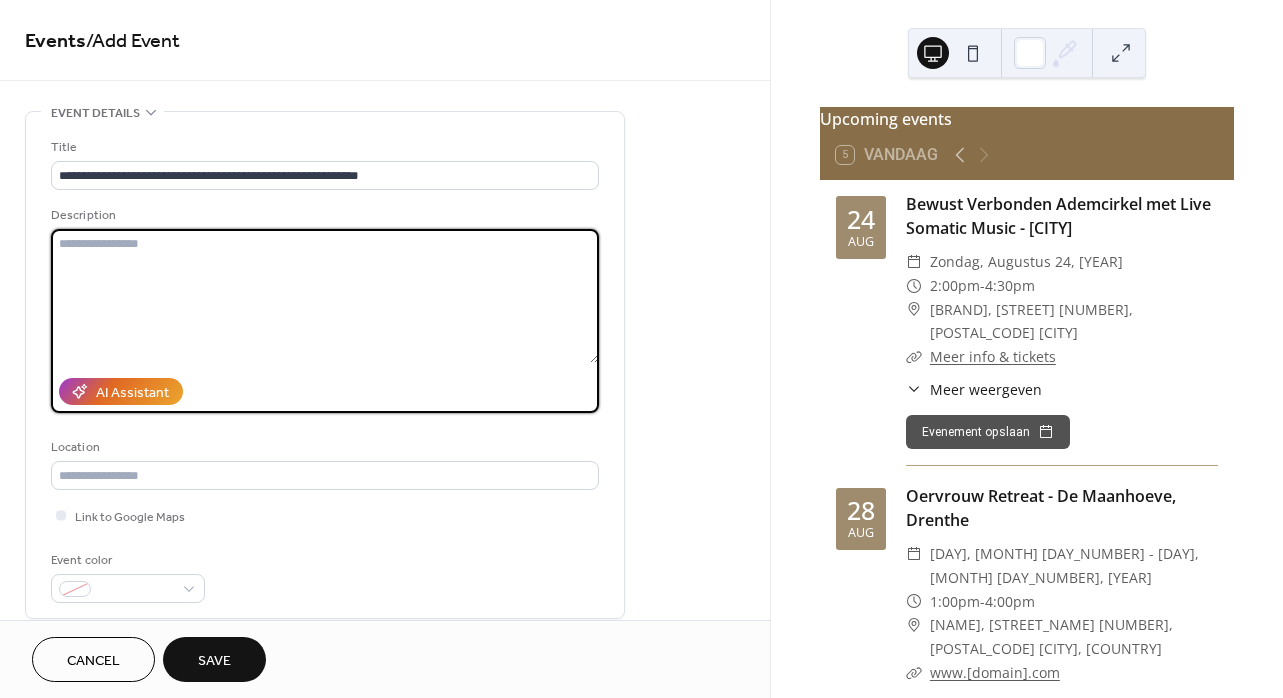 click at bounding box center (325, 296) 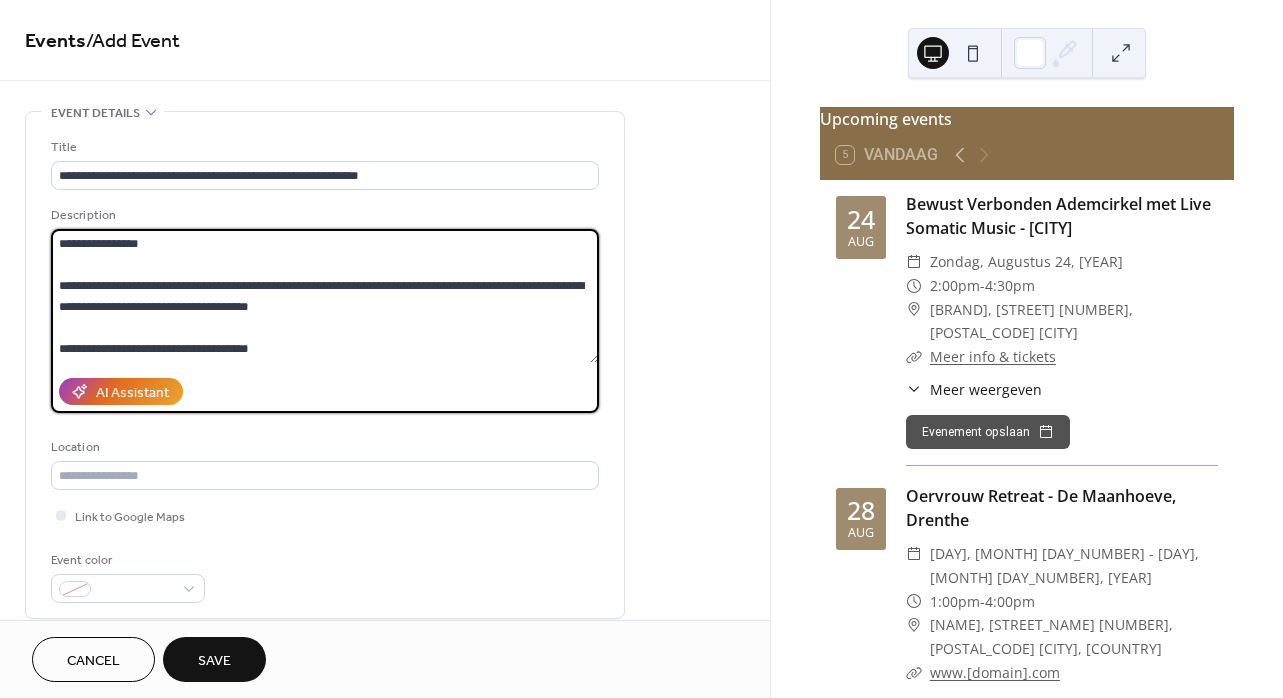 scroll, scrollTop: 609, scrollLeft: 0, axis: vertical 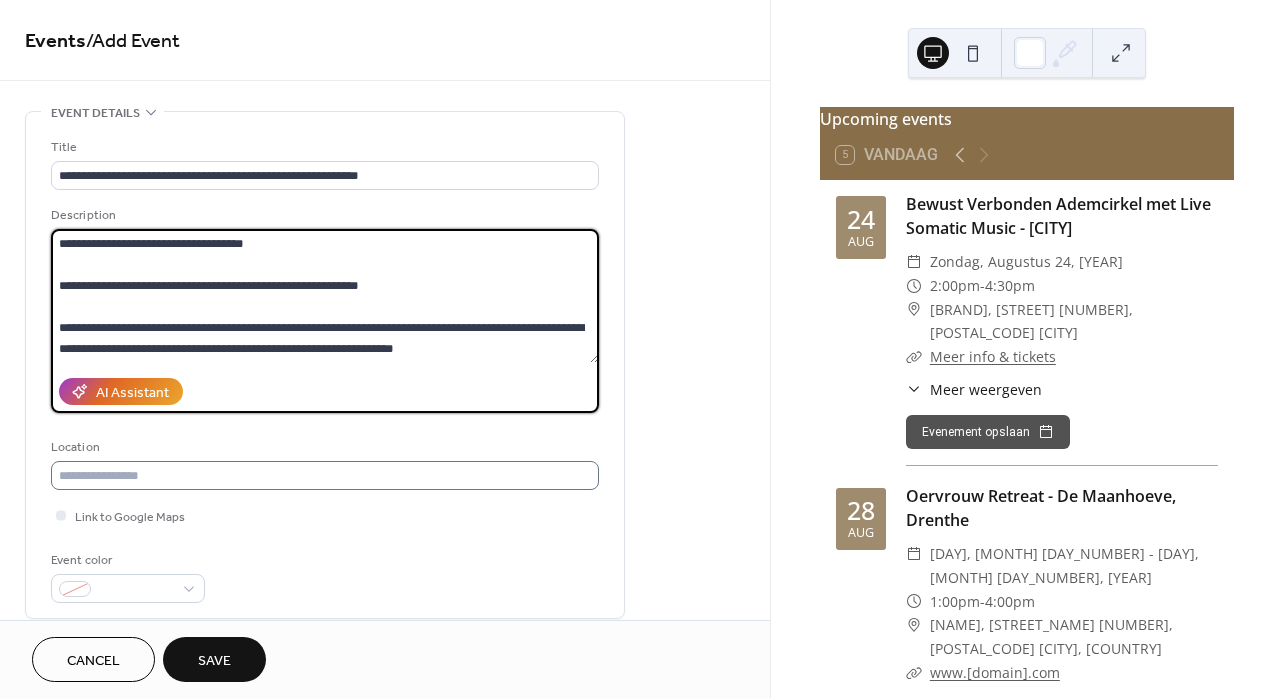 type on "**********" 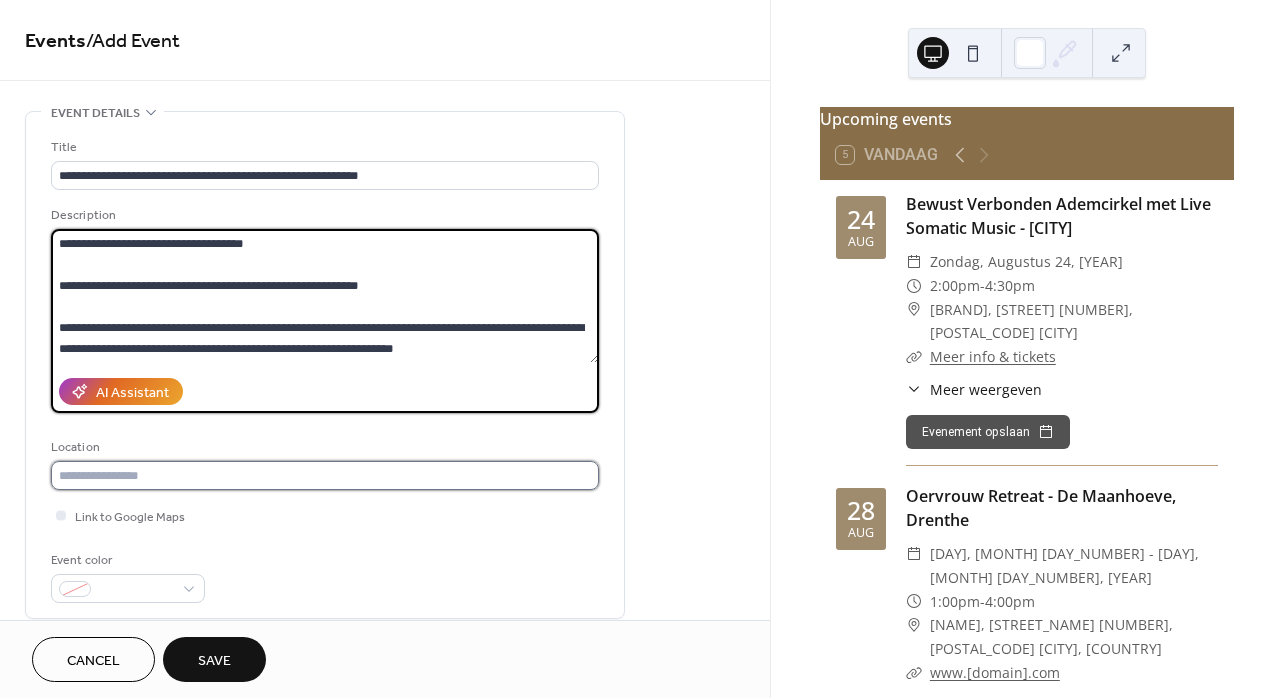click at bounding box center (325, 475) 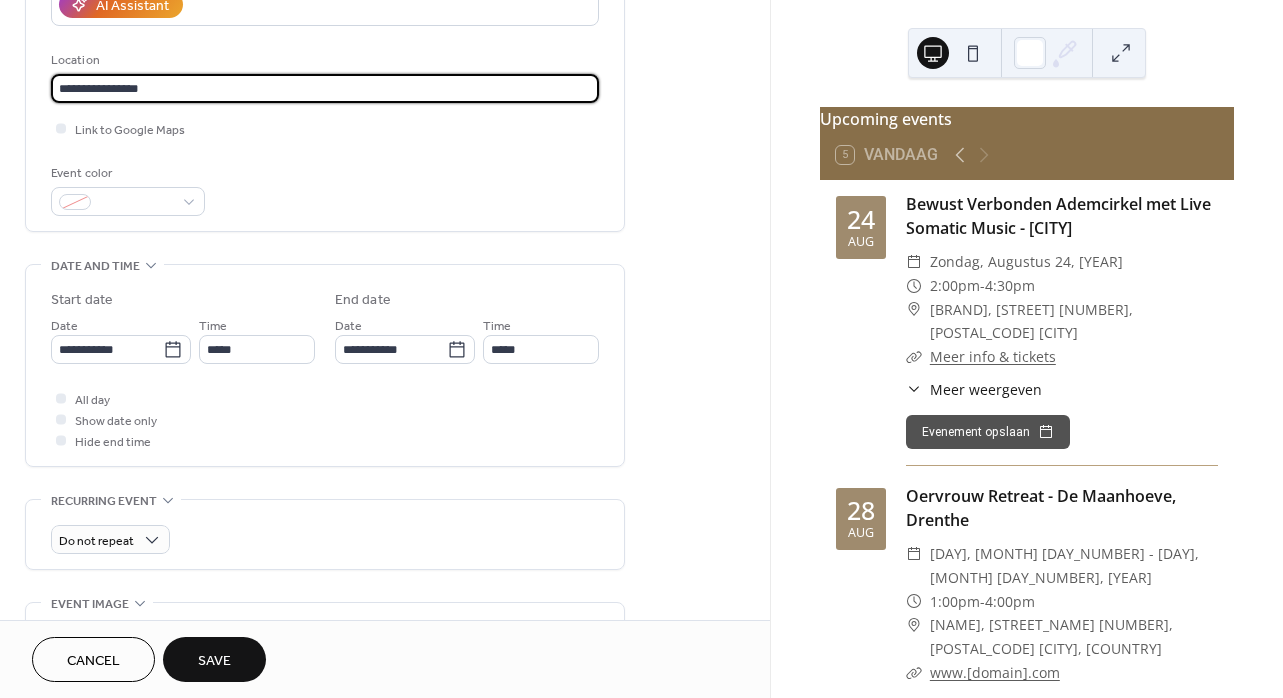 scroll, scrollTop: 397, scrollLeft: 0, axis: vertical 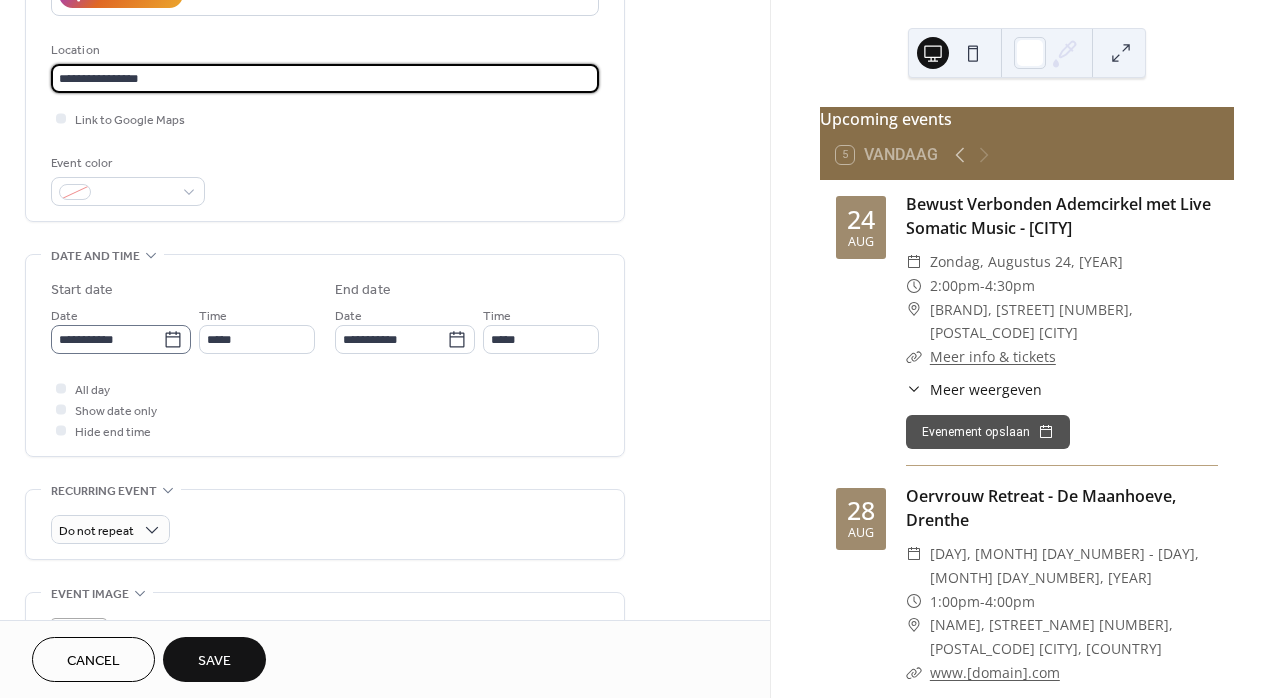 type on "**********" 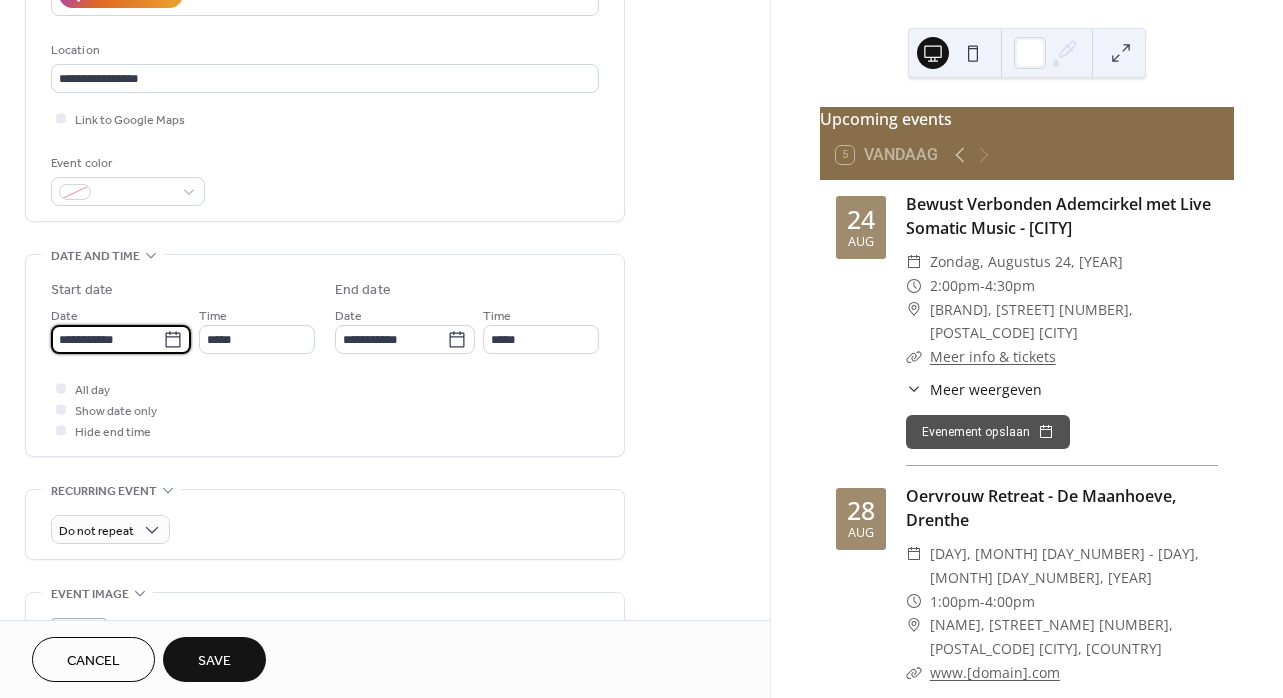 click on "**********" at bounding box center [107, 339] 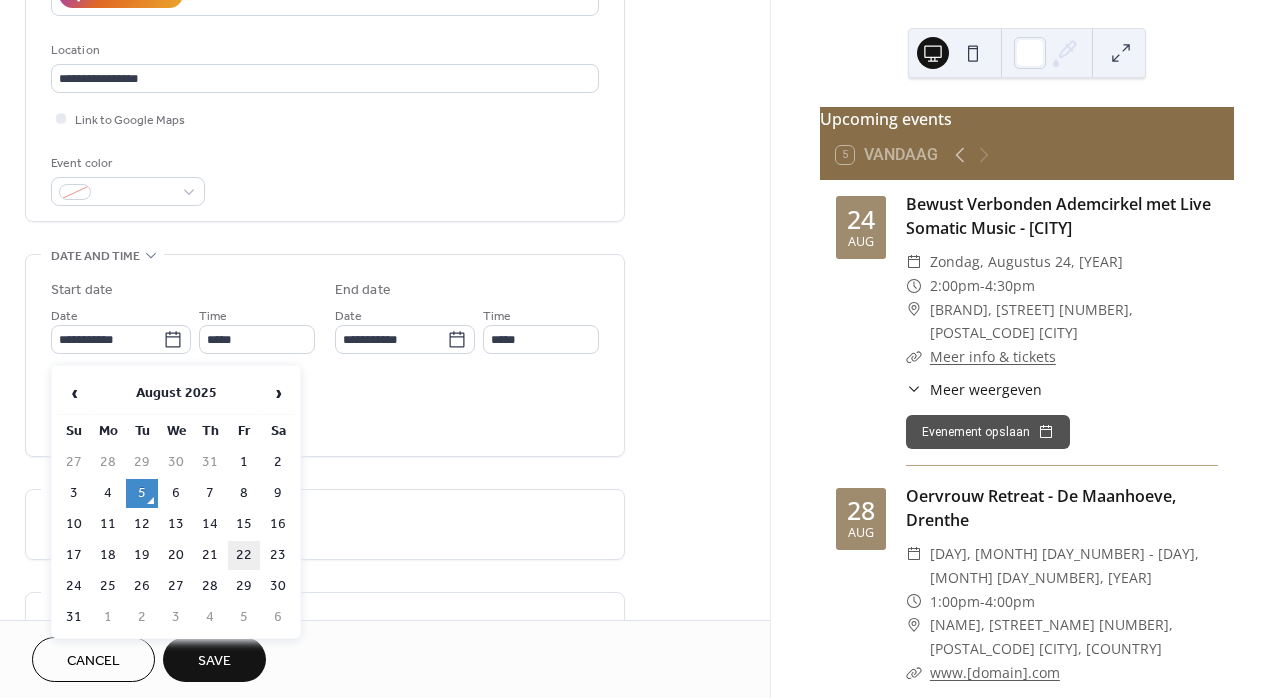 click on "22" at bounding box center [244, 555] 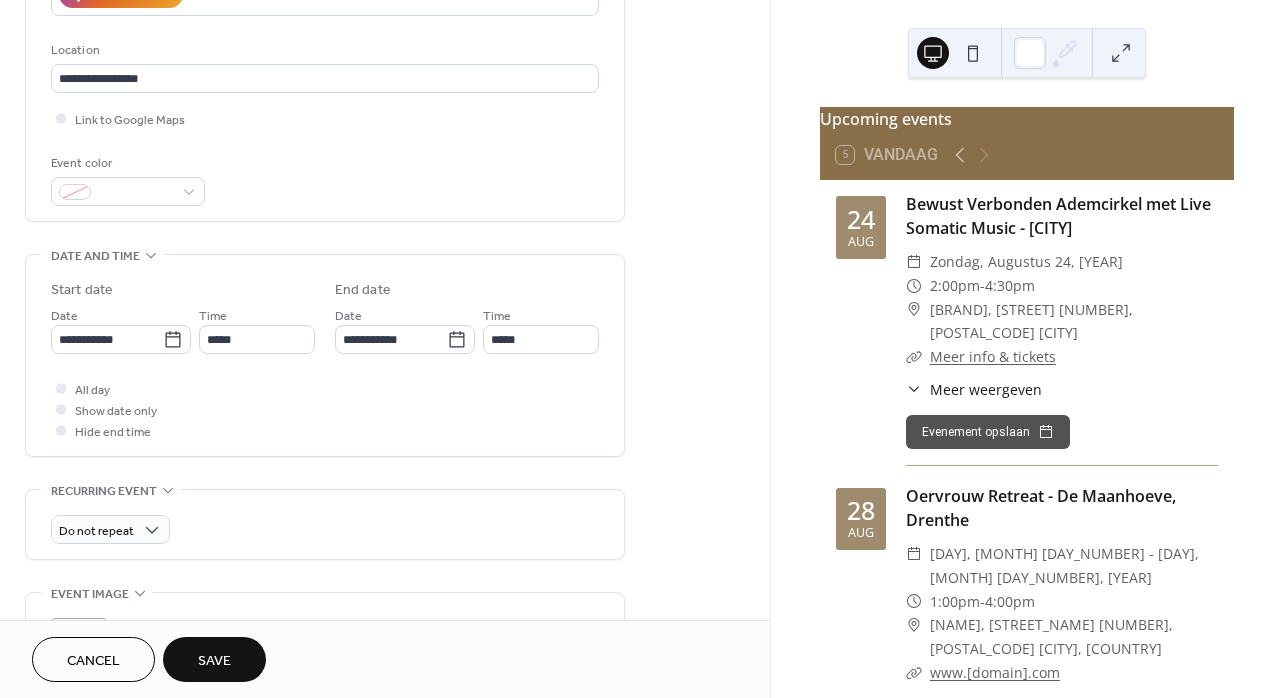 type on "**********" 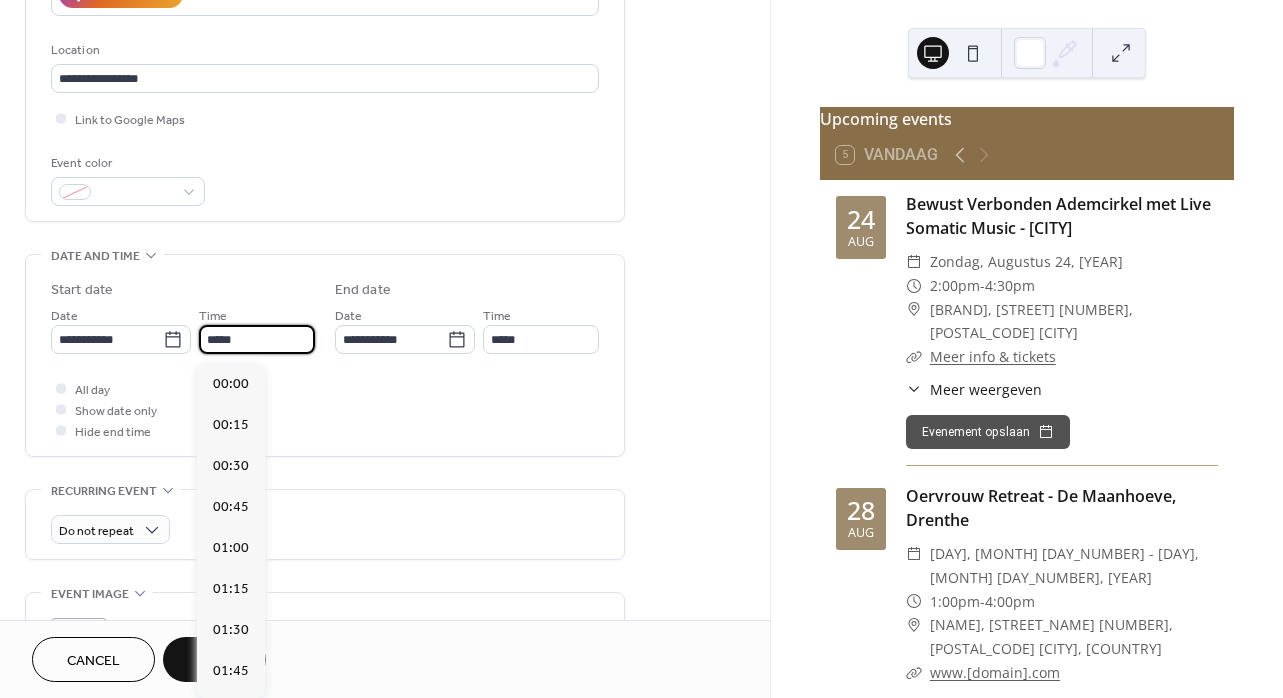 scroll, scrollTop: 1968, scrollLeft: 0, axis: vertical 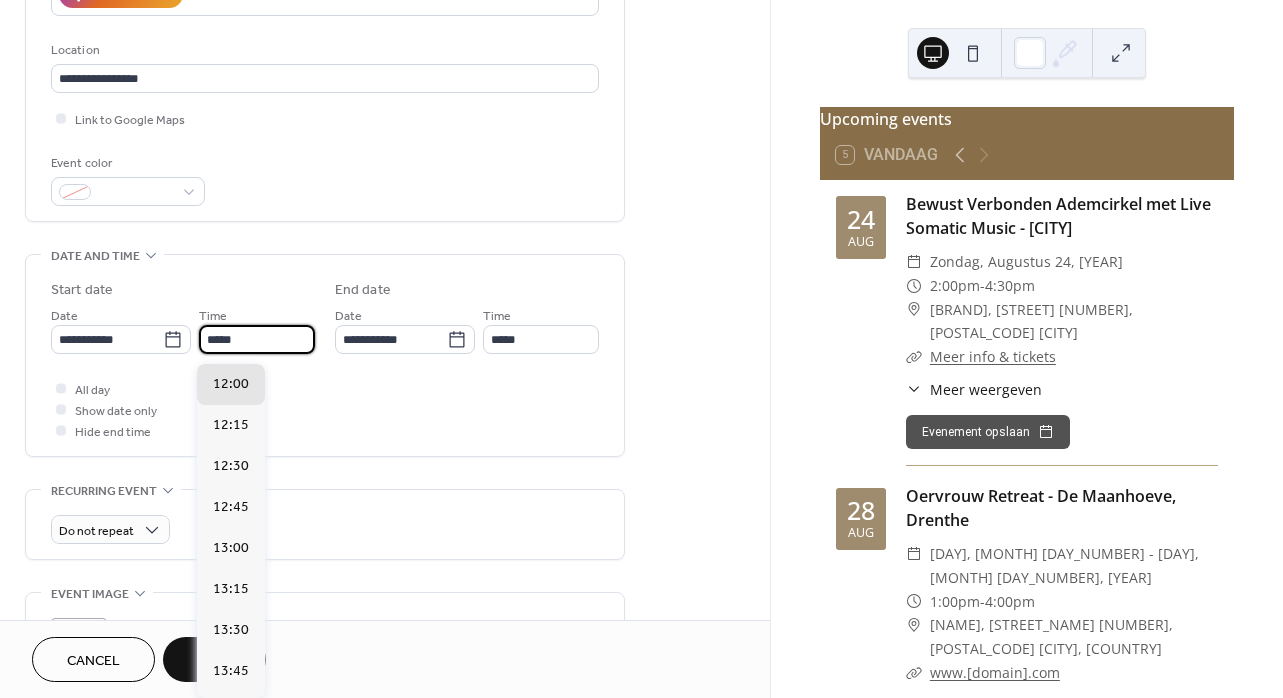drag, startPoint x: 247, startPoint y: 340, endPoint x: 199, endPoint y: 340, distance: 48 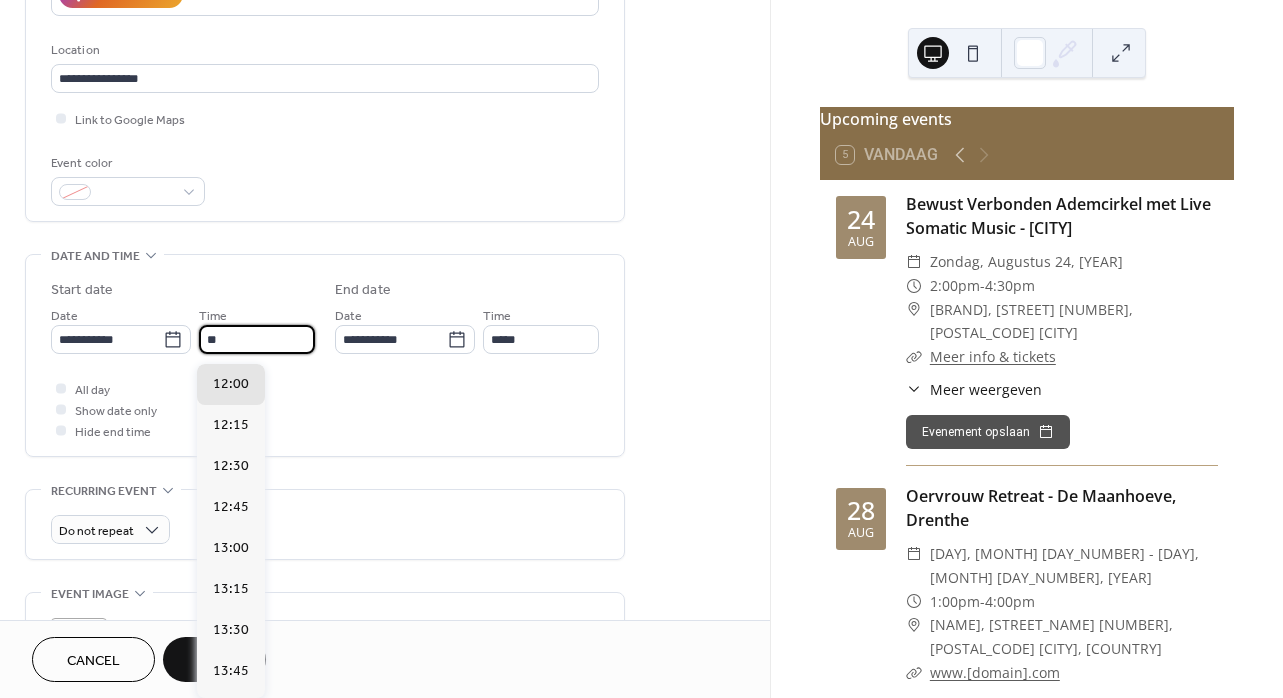 scroll, scrollTop: 3116, scrollLeft: 0, axis: vertical 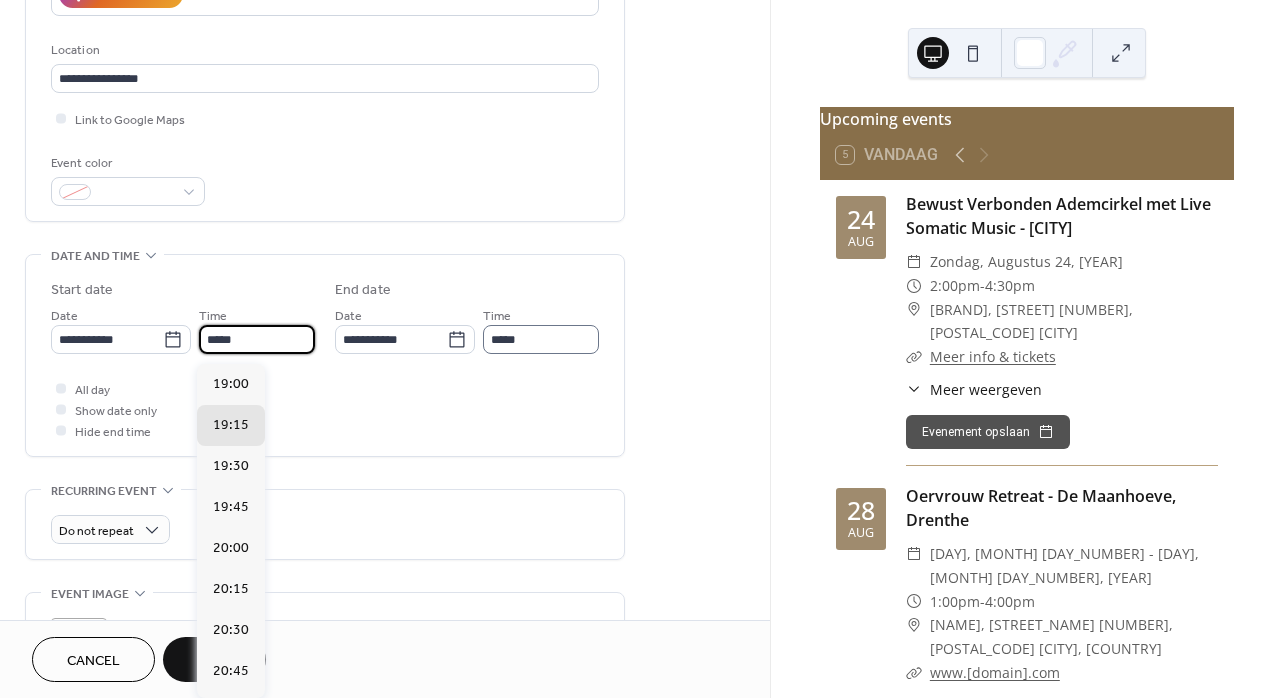 type on "*****" 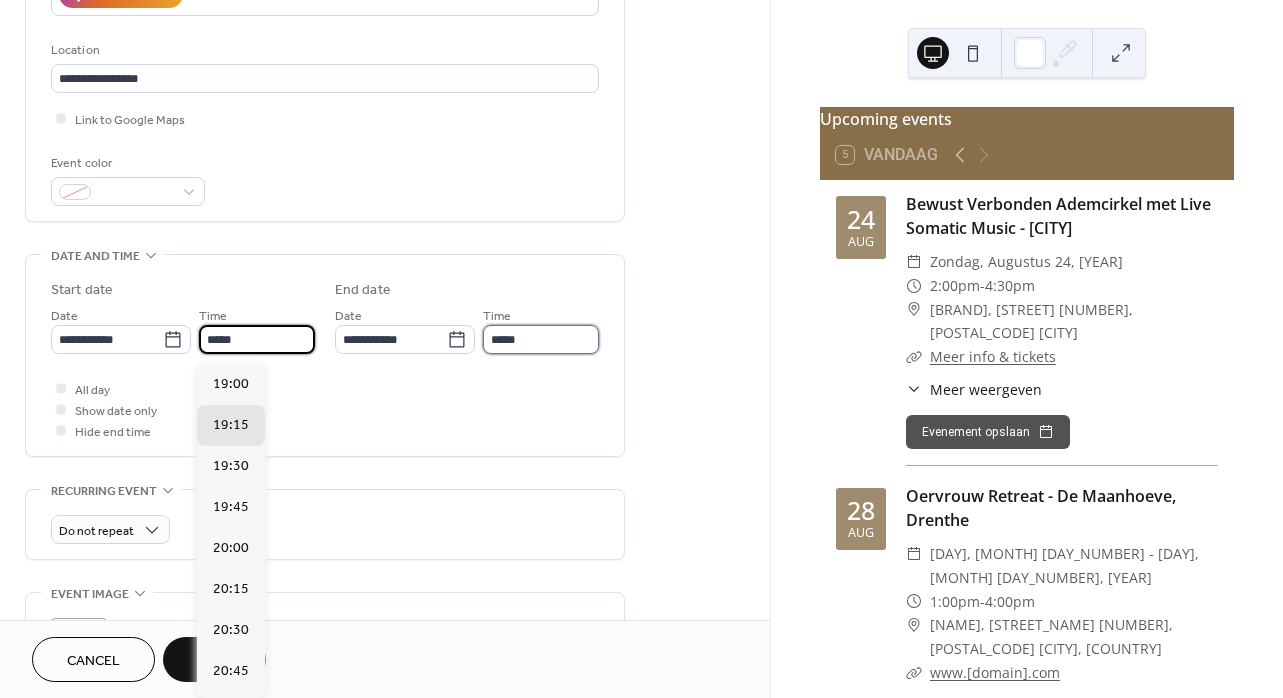 click on "*****" at bounding box center [541, 339] 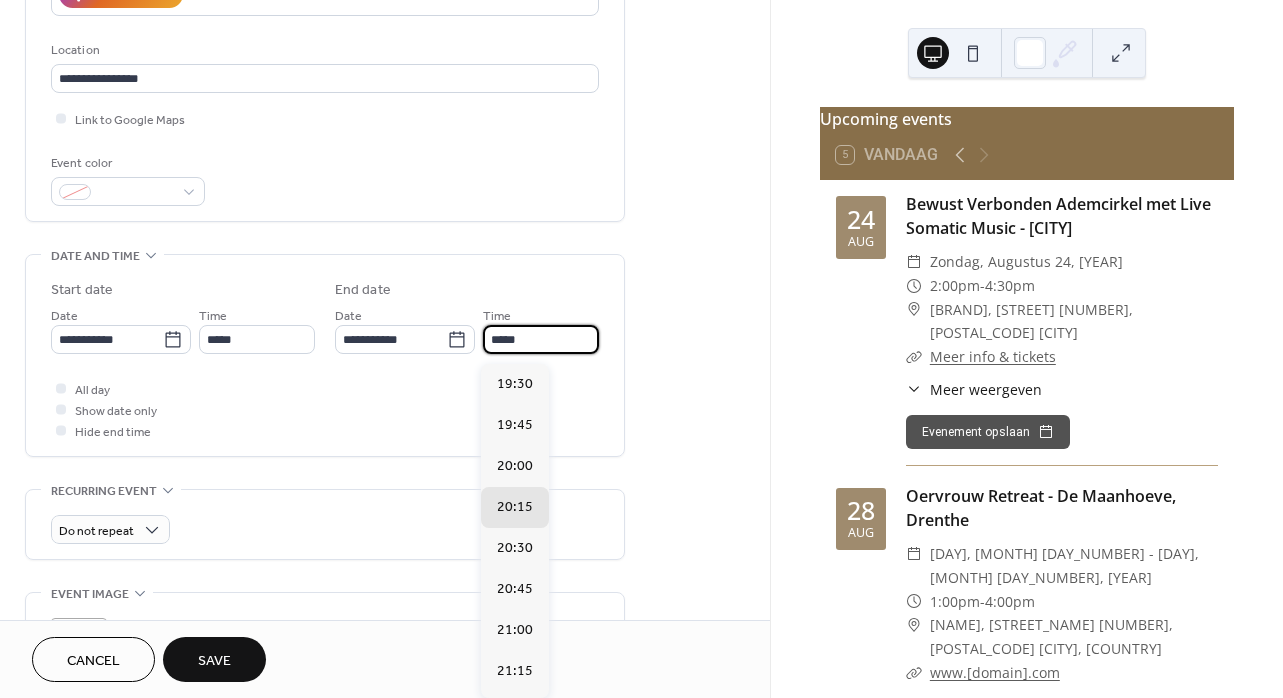 drag, startPoint x: 517, startPoint y: 344, endPoint x: 486, endPoint y: 343, distance: 31.016125 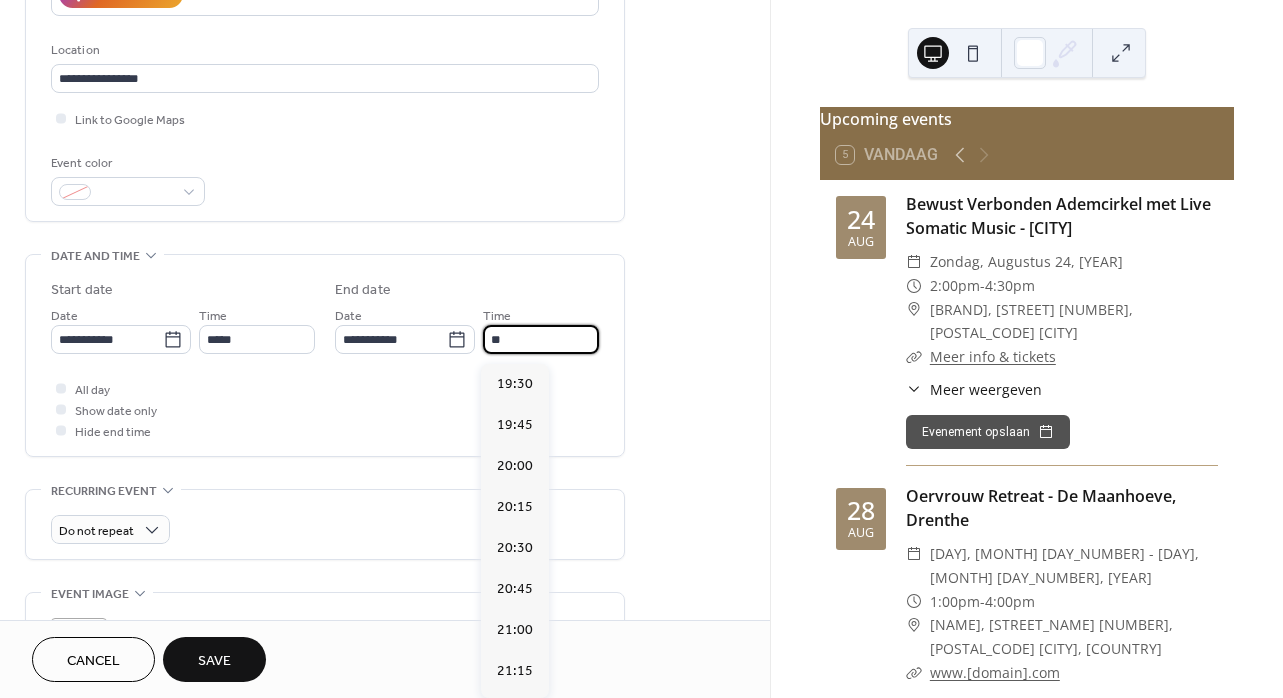 scroll, scrollTop: 404, scrollLeft: 0, axis: vertical 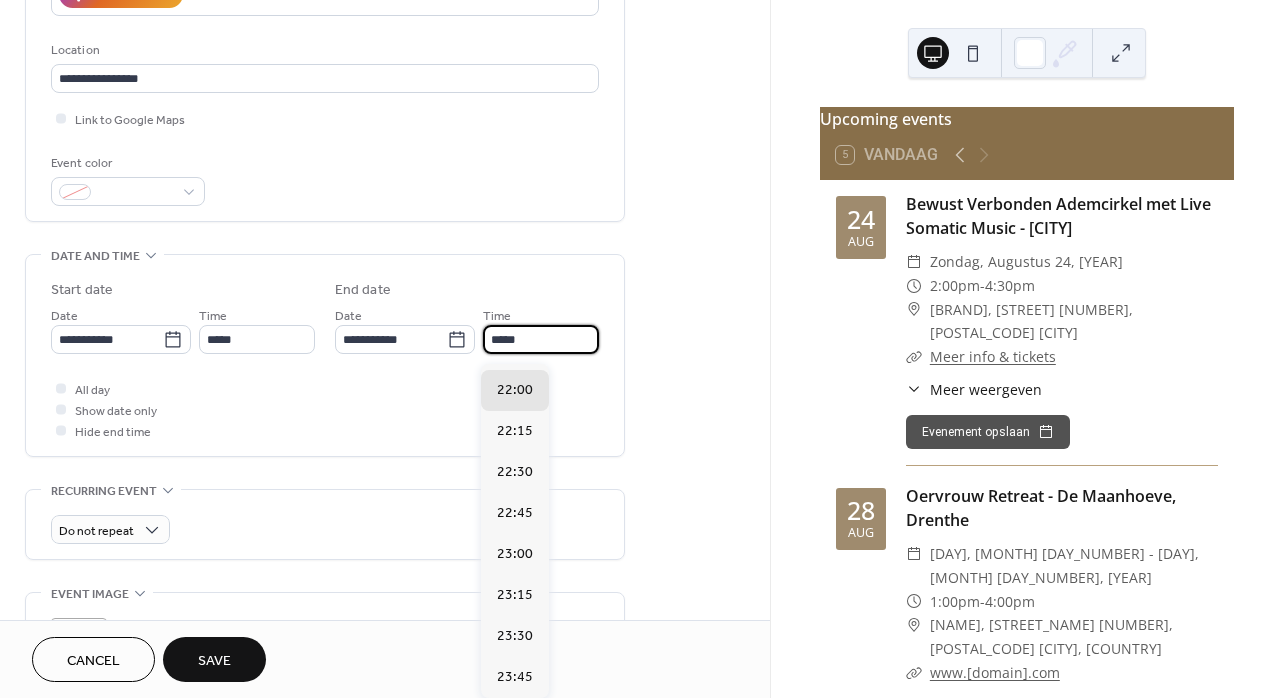 type on "*****" 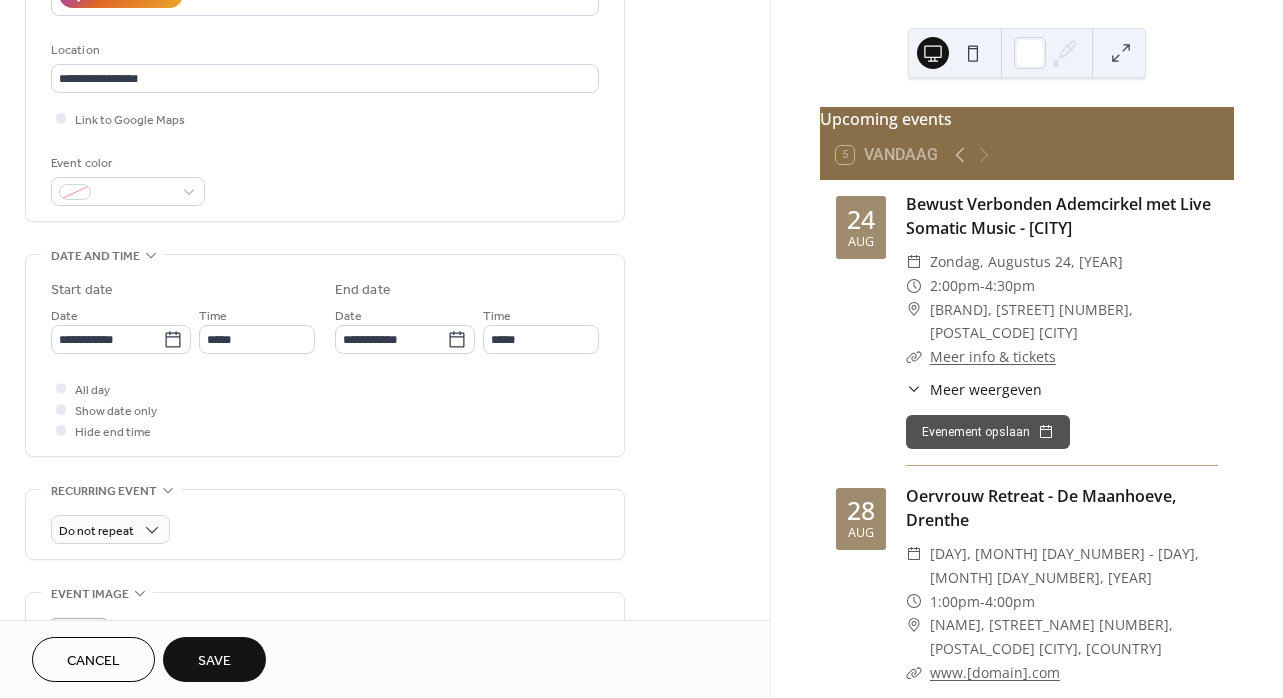 click on "**********" at bounding box center [385, 401] 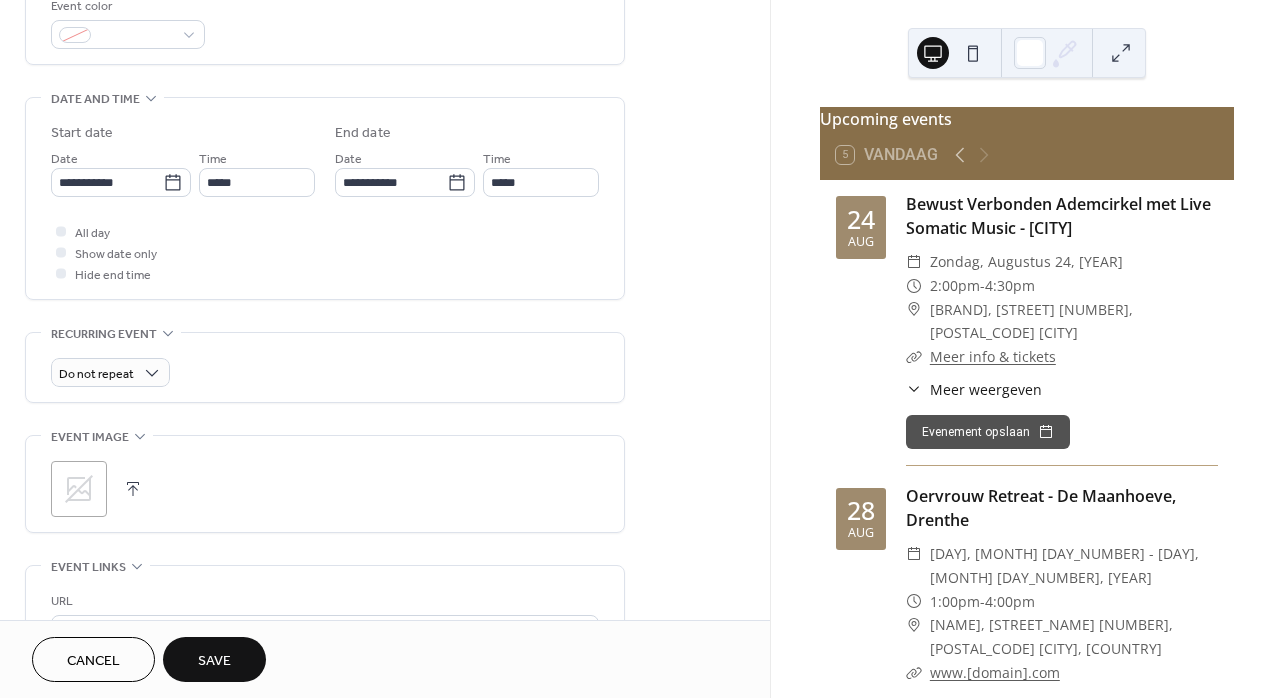 scroll, scrollTop: 579, scrollLeft: 0, axis: vertical 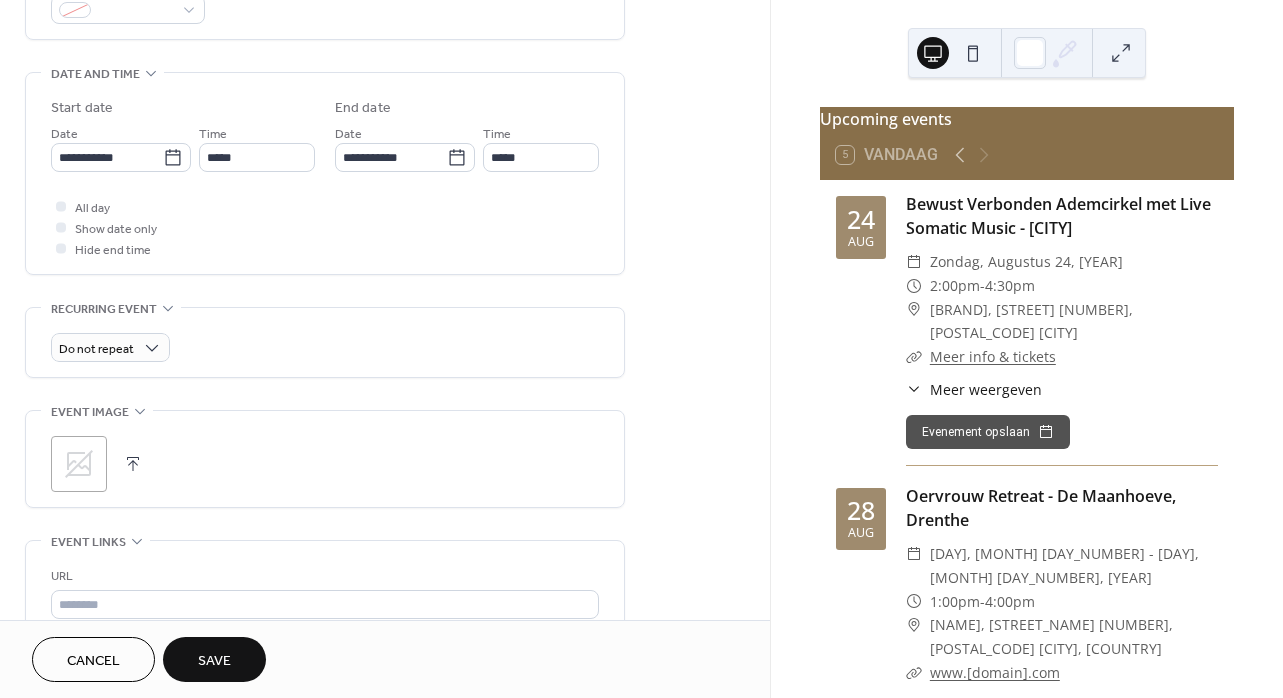 click at bounding box center (133, 464) 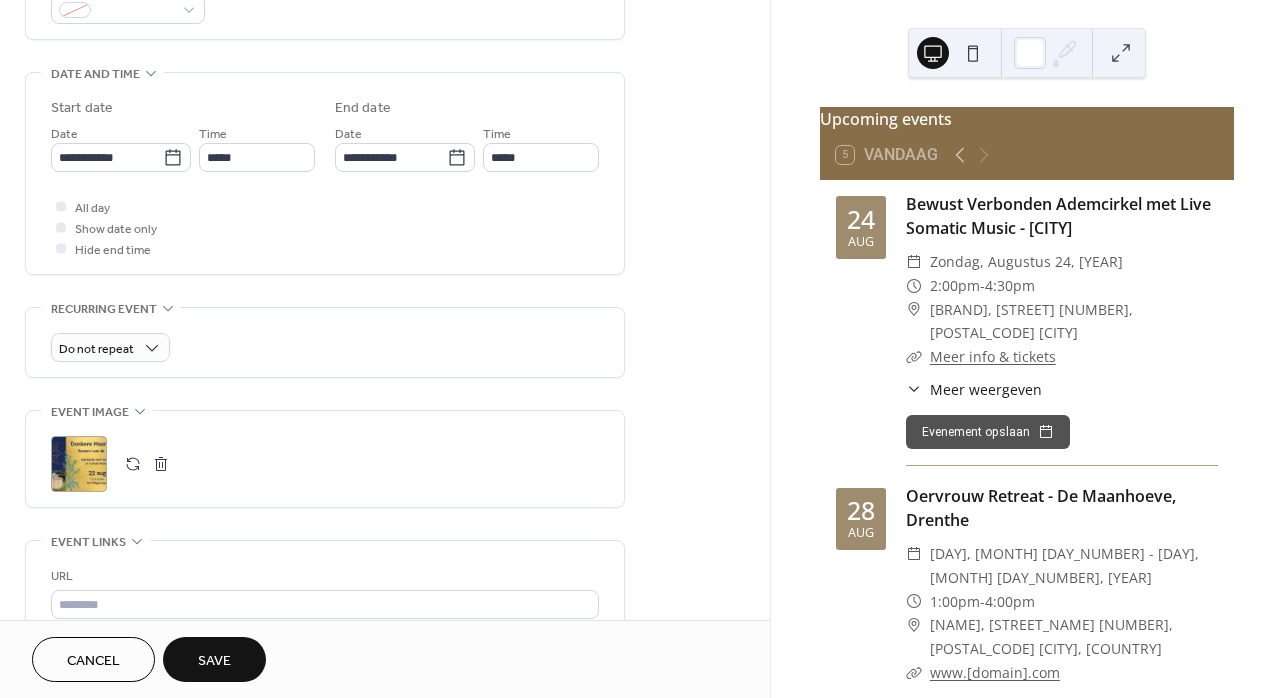 click at bounding box center [161, 464] 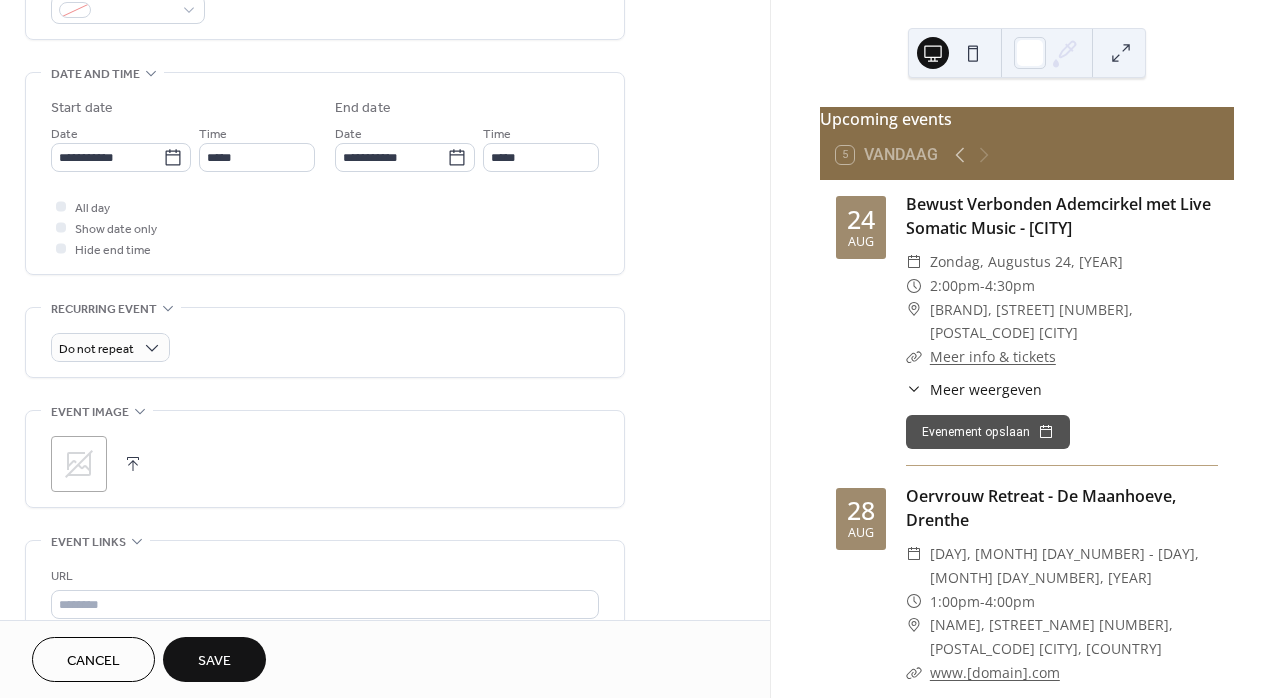 click at bounding box center [133, 464] 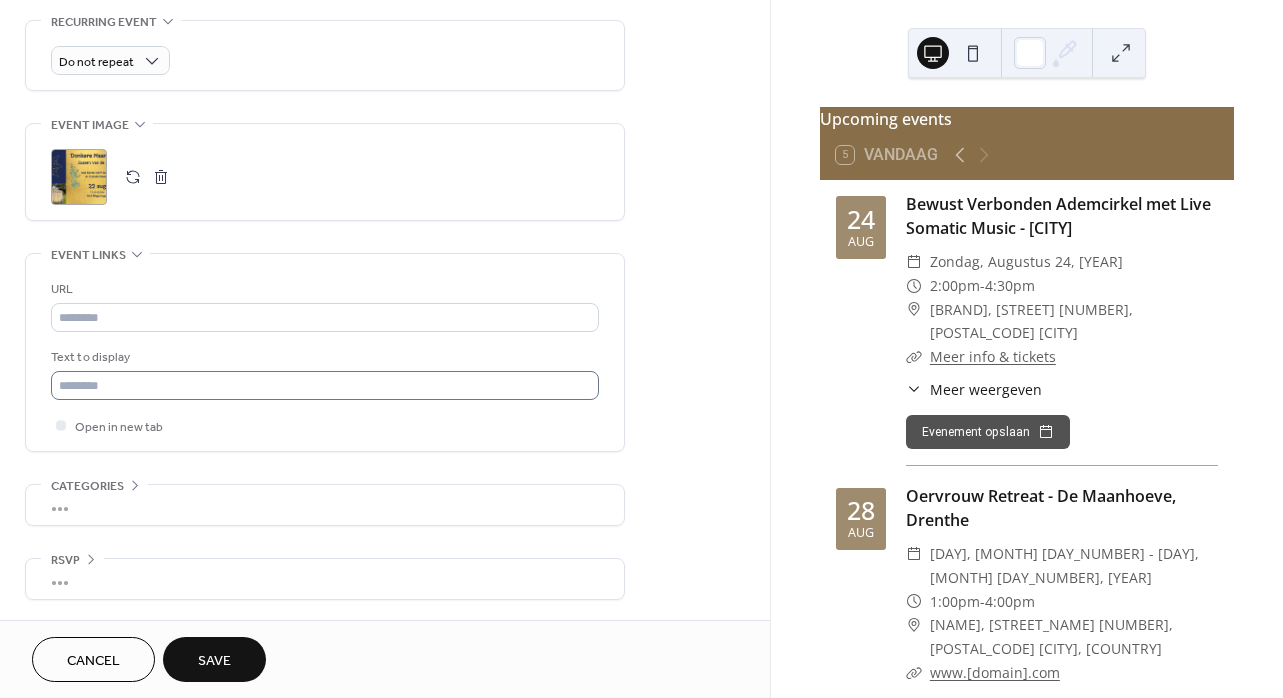 scroll, scrollTop: 876, scrollLeft: 0, axis: vertical 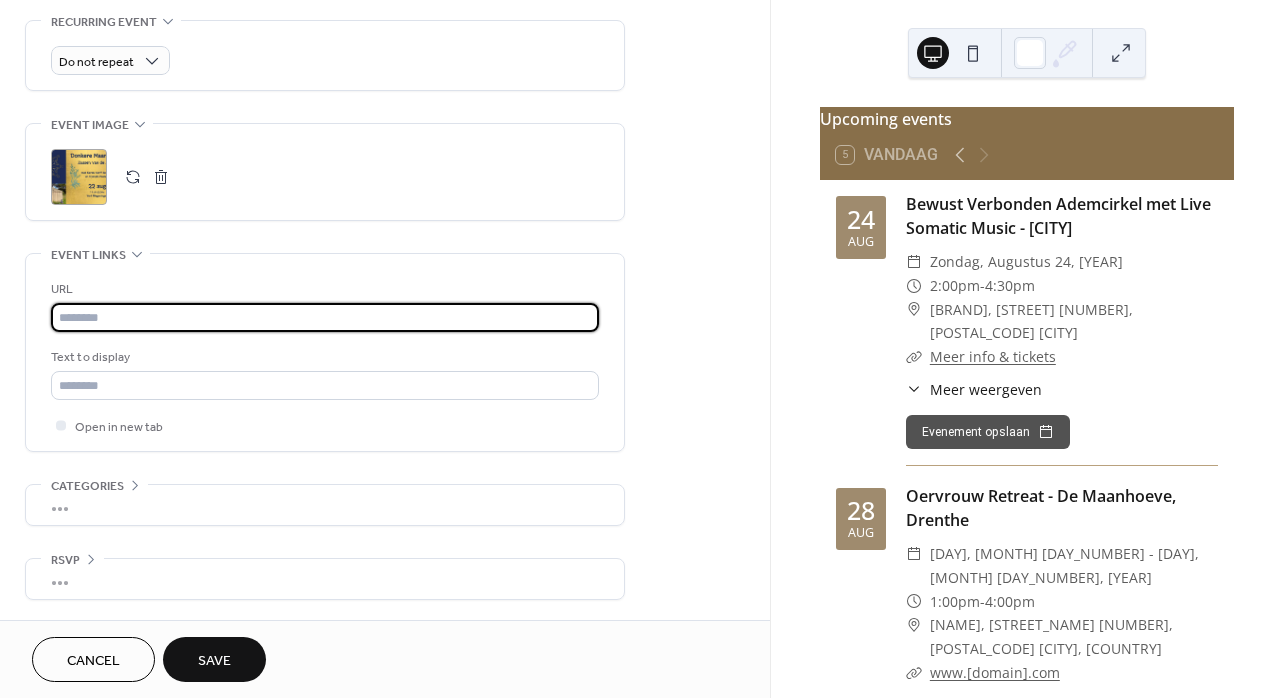 click at bounding box center [325, 317] 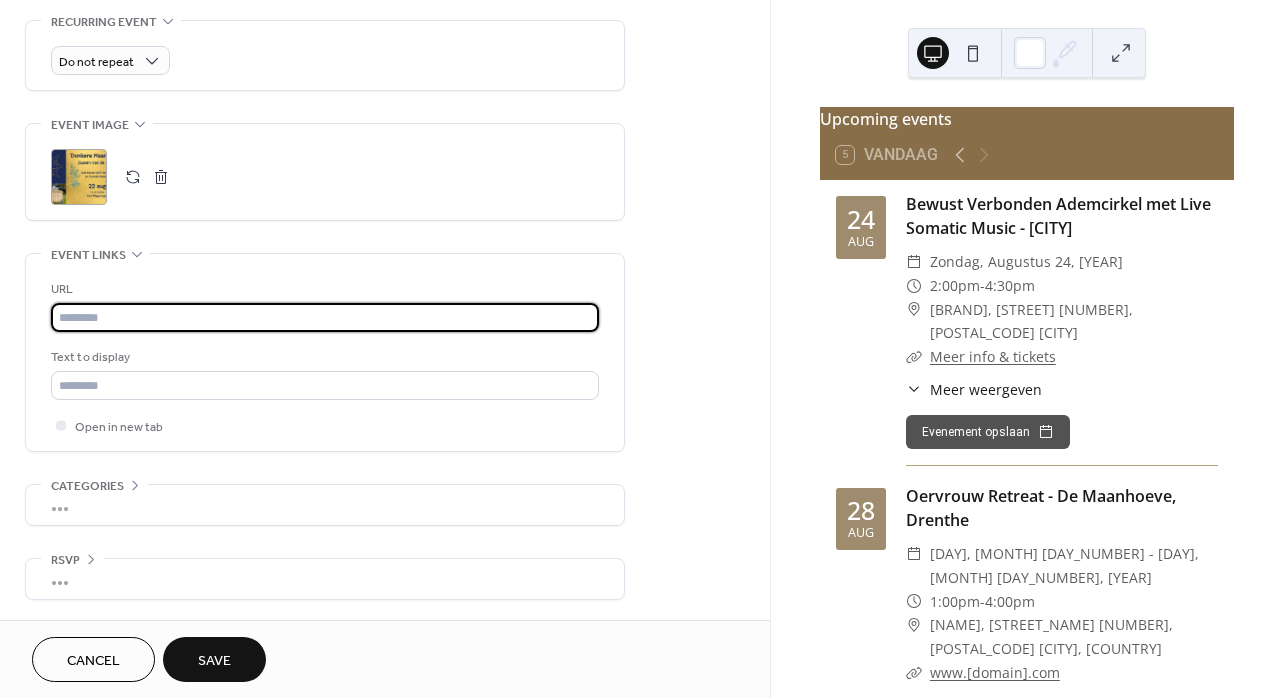 paste on "**********" 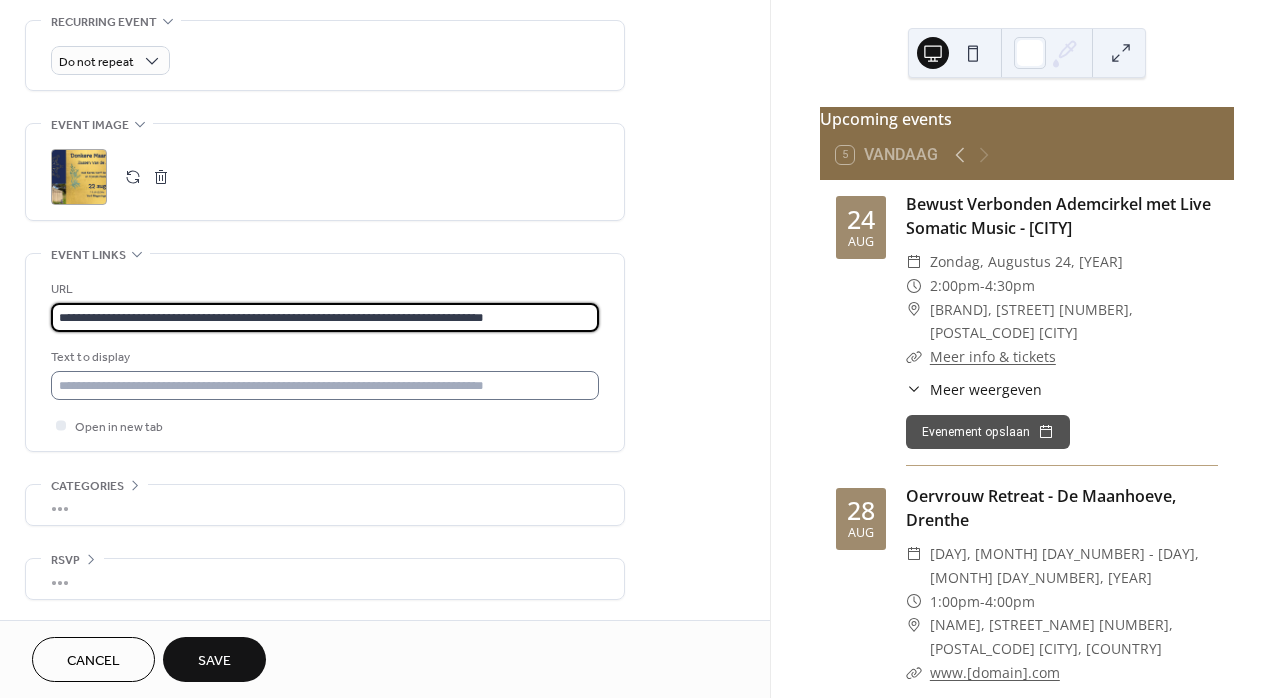 type on "**********" 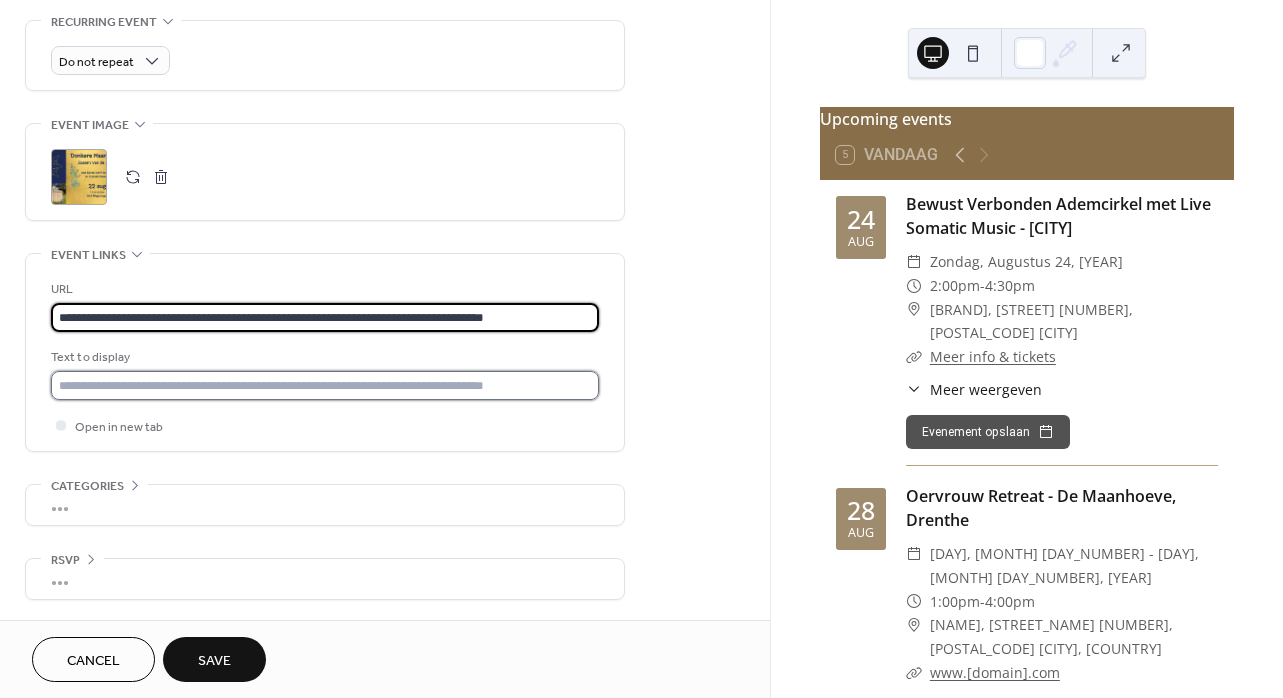 click at bounding box center [325, 385] 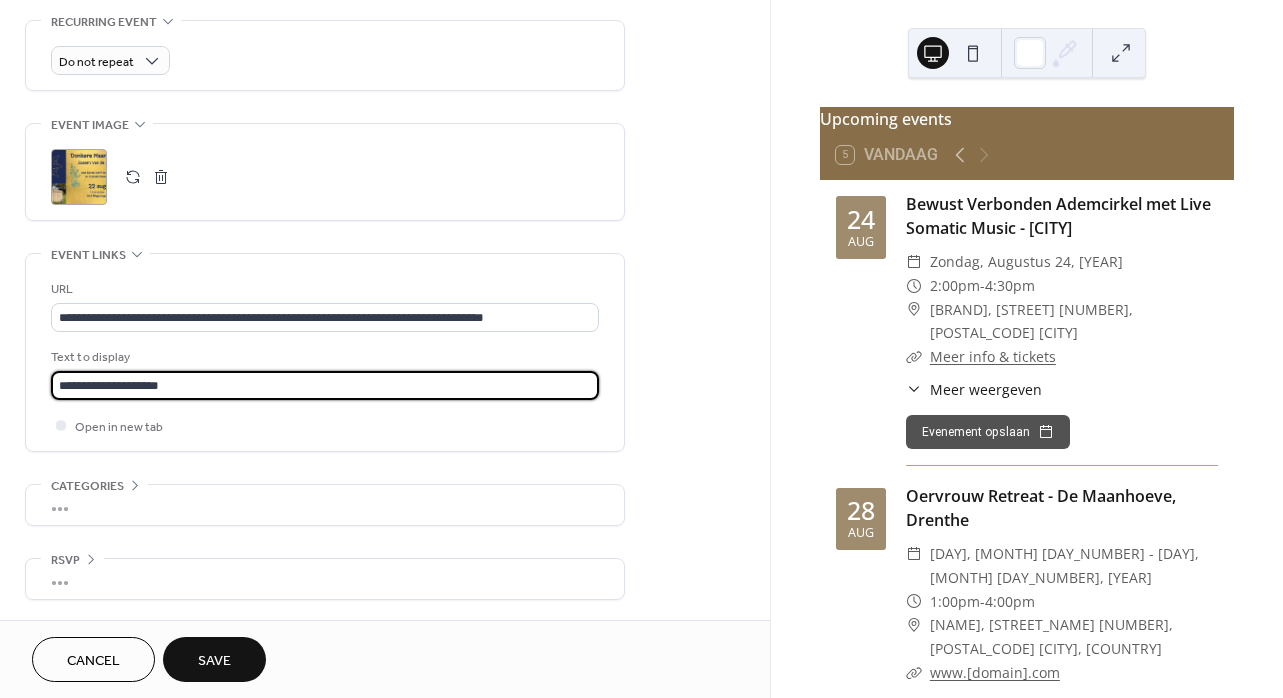 type on "**********" 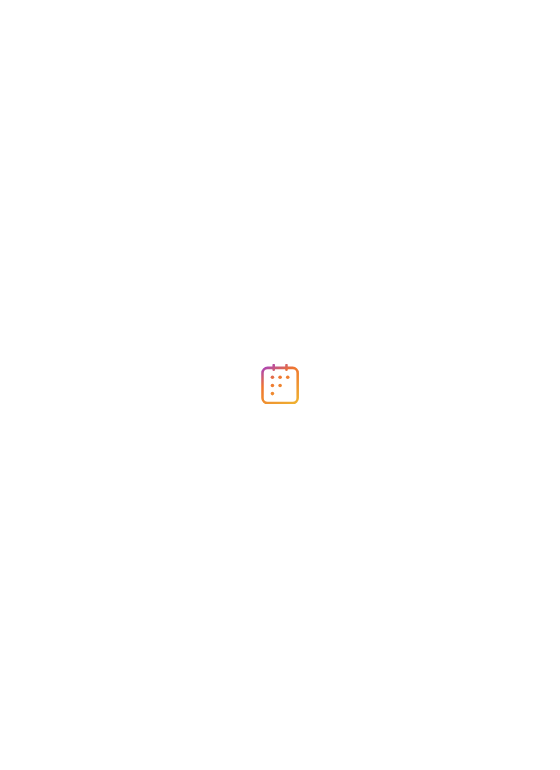 scroll, scrollTop: 0, scrollLeft: 0, axis: both 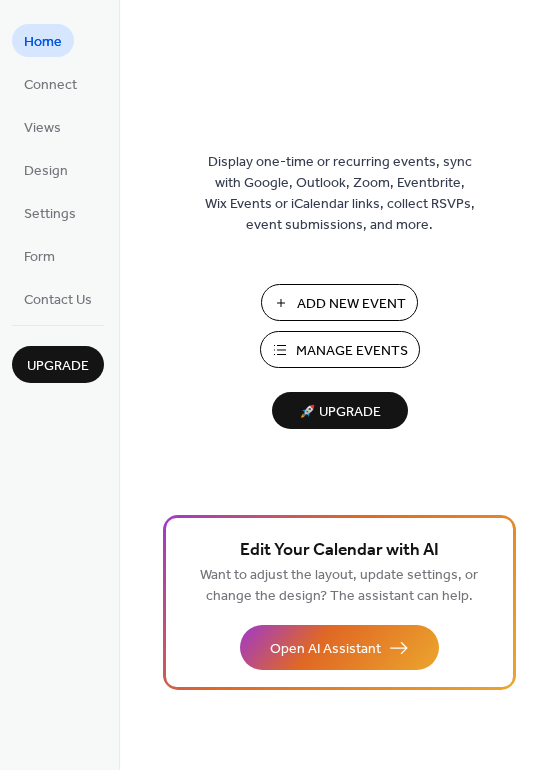click on "Add New Event" at bounding box center [351, 304] 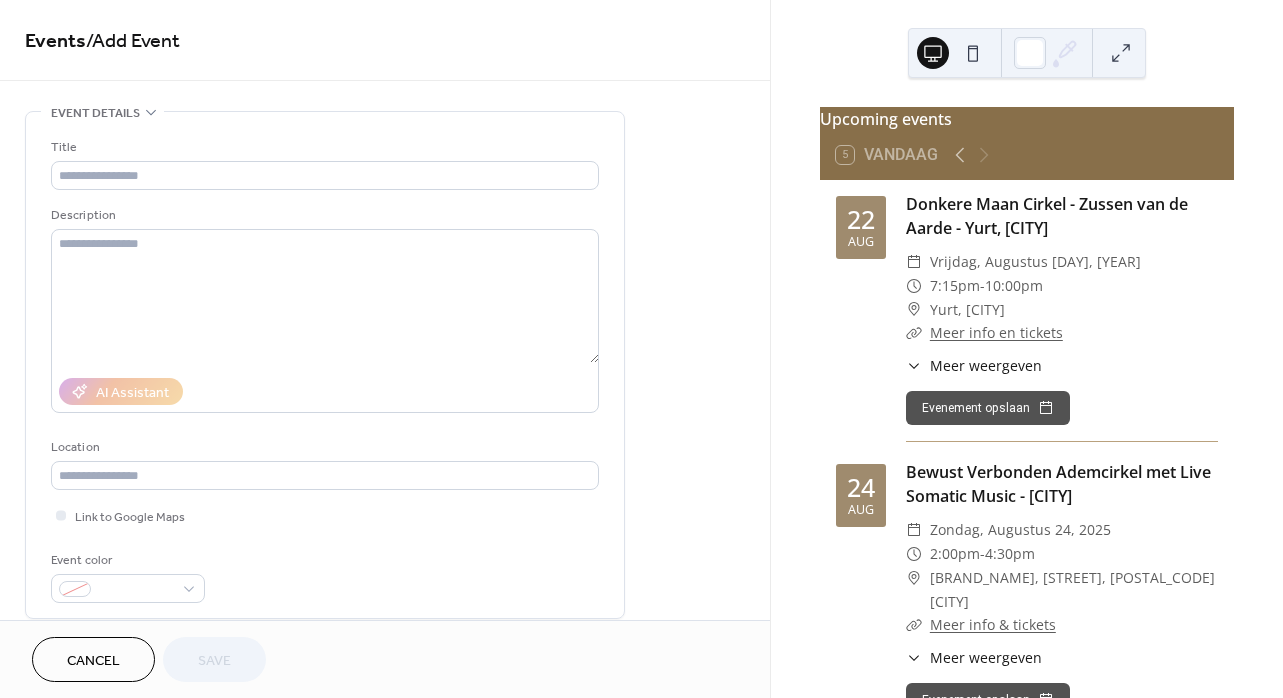 scroll, scrollTop: 0, scrollLeft: 0, axis: both 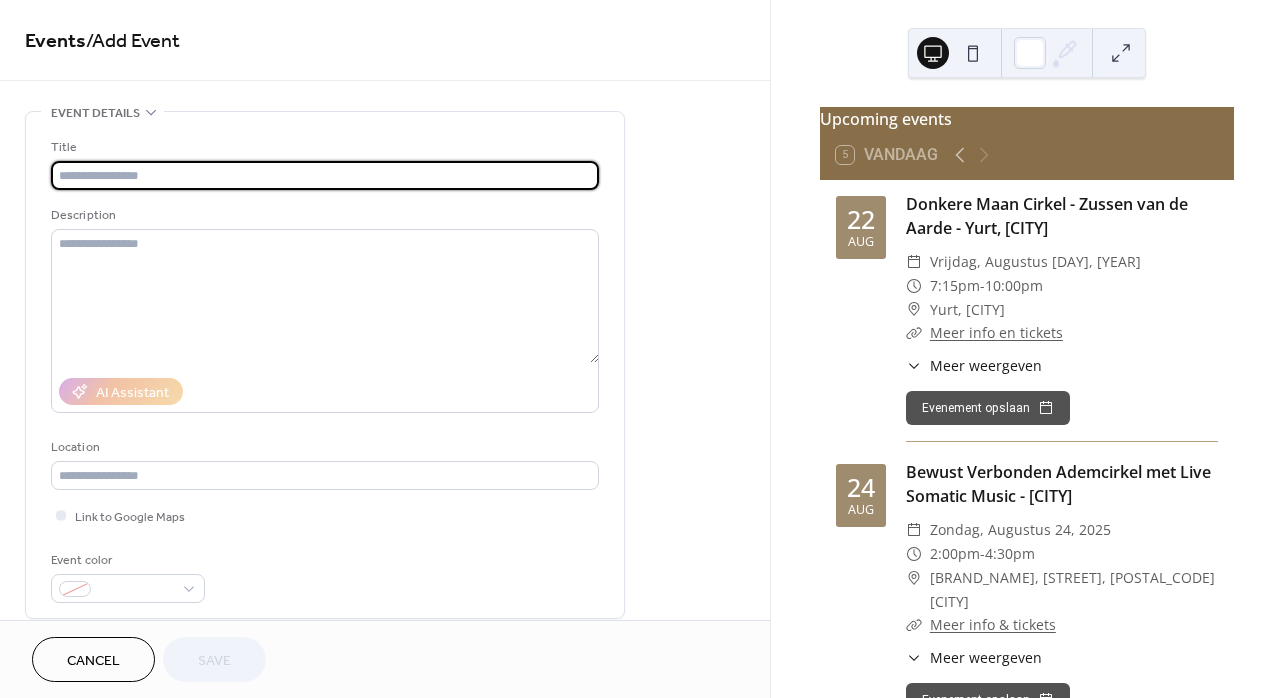 click at bounding box center [325, 175] 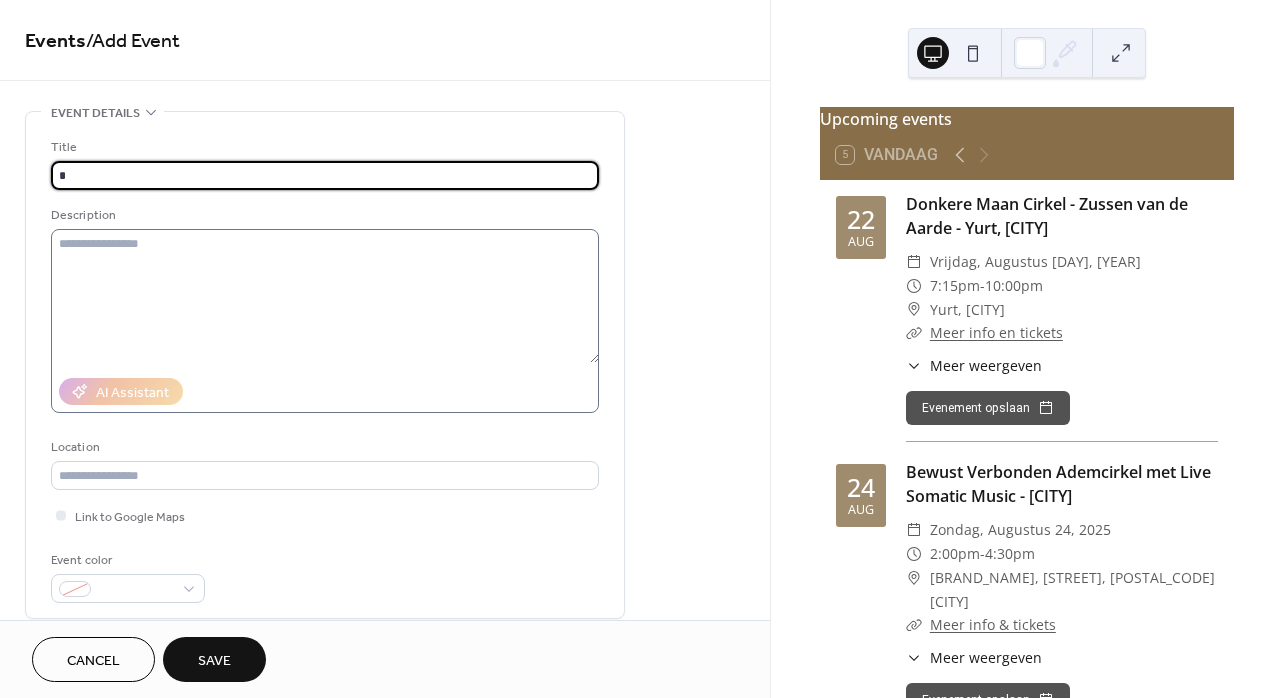 type on "*" 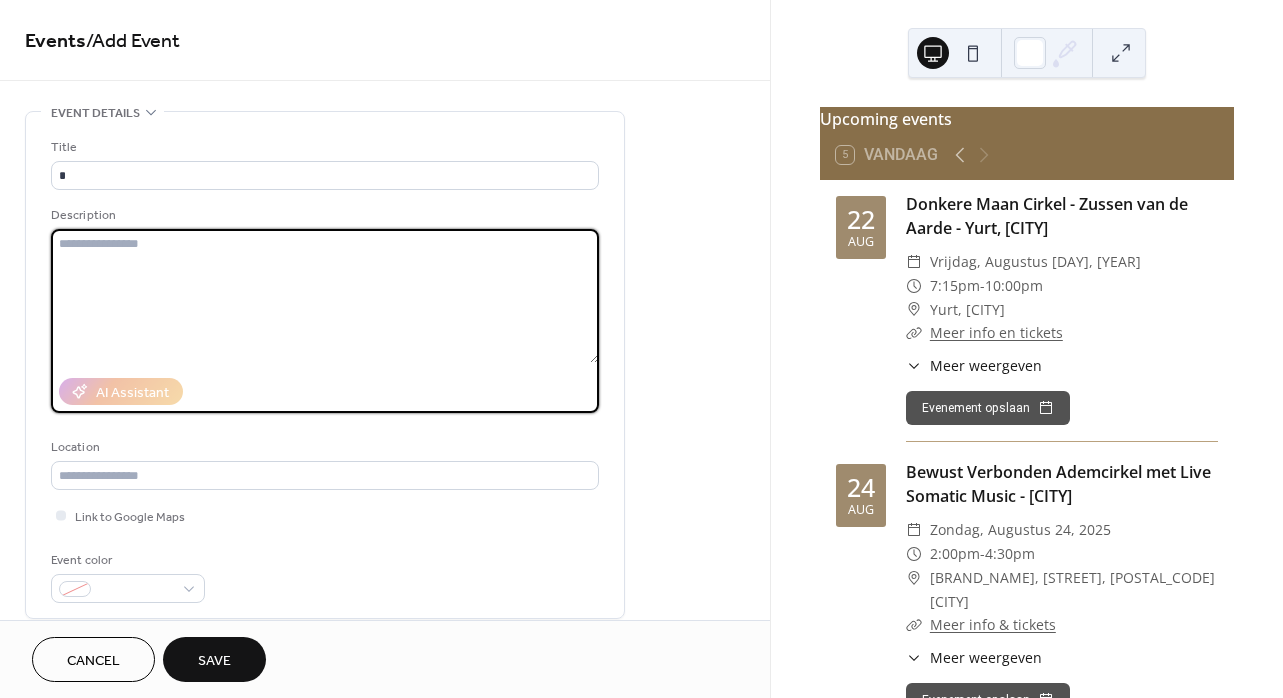 click at bounding box center [325, 296] 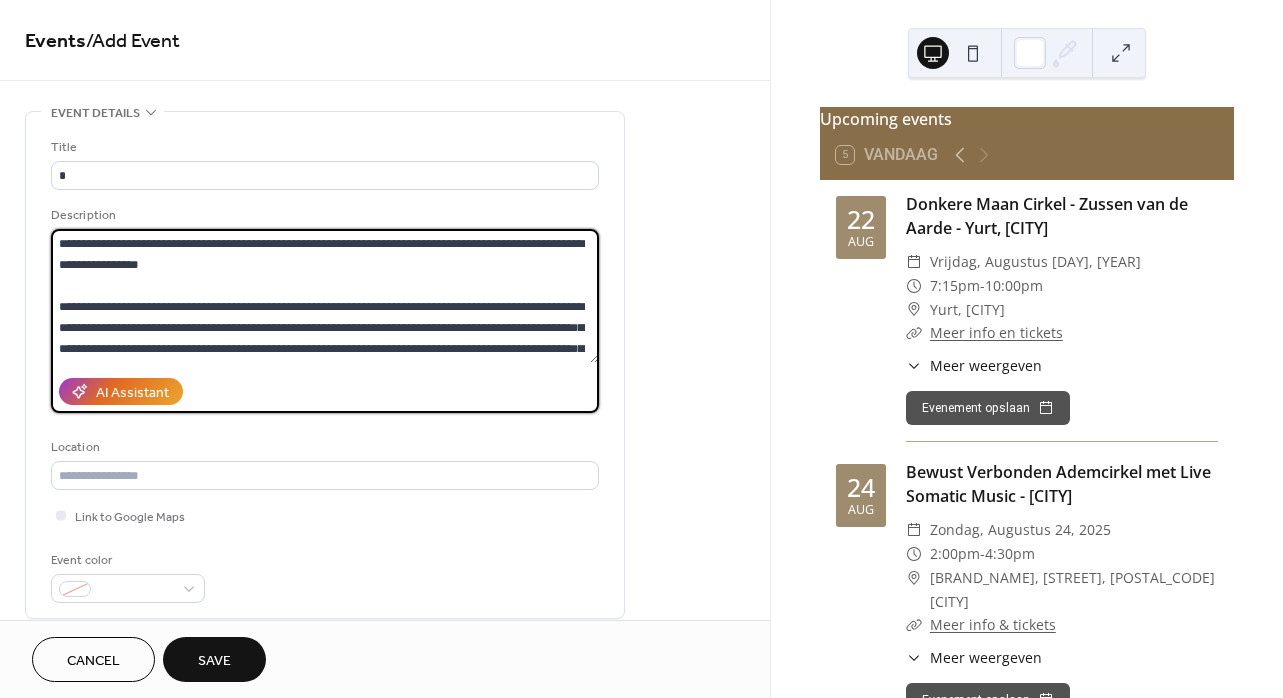 scroll, scrollTop: 1344, scrollLeft: 0, axis: vertical 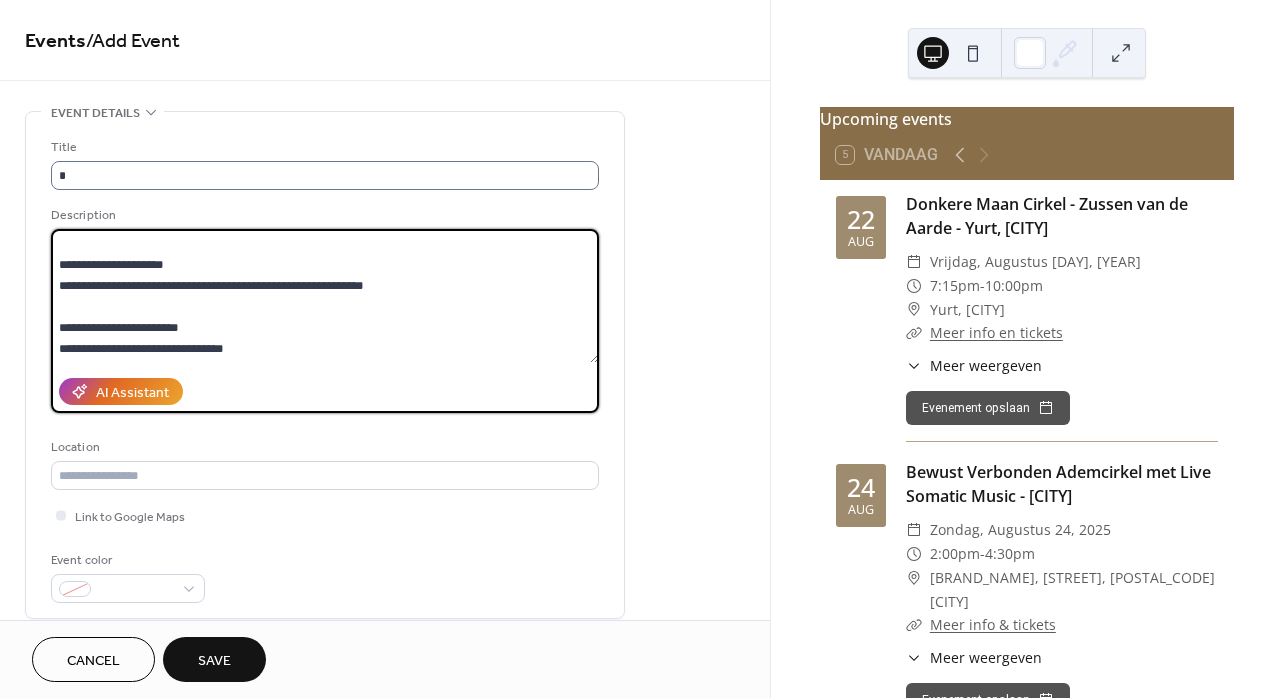 type on "**********" 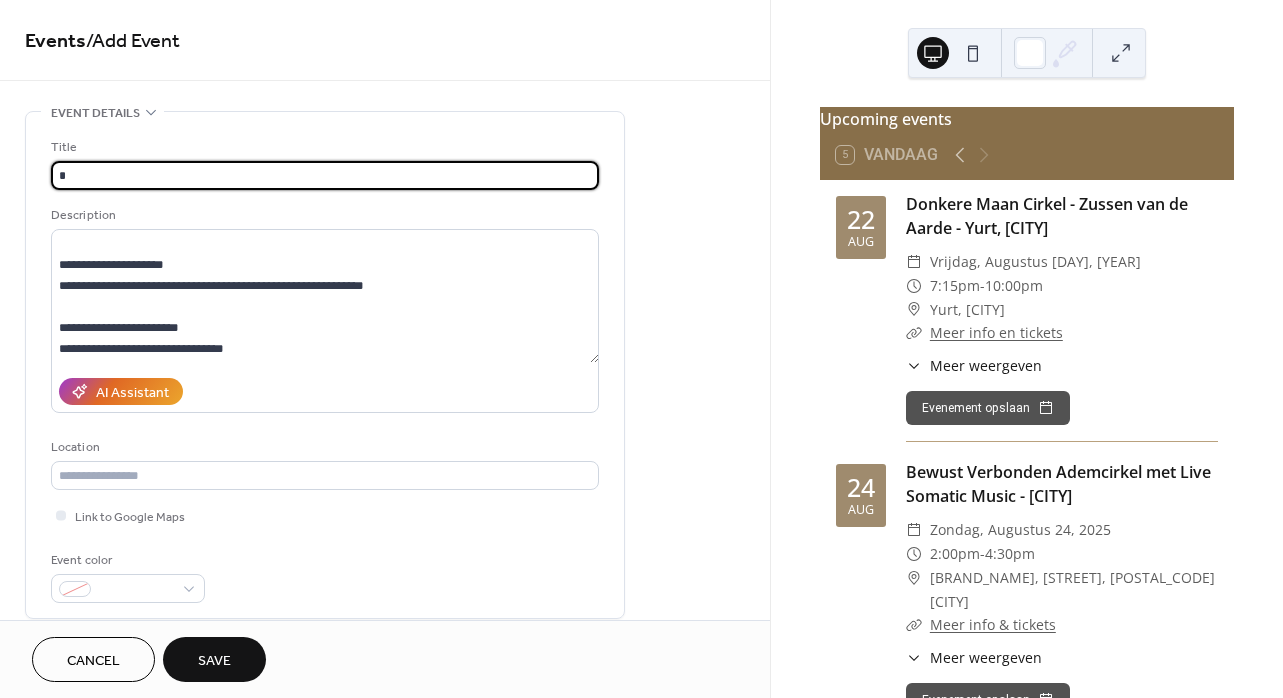 drag, startPoint x: 81, startPoint y: 175, endPoint x: 55, endPoint y: 173, distance: 26.076809 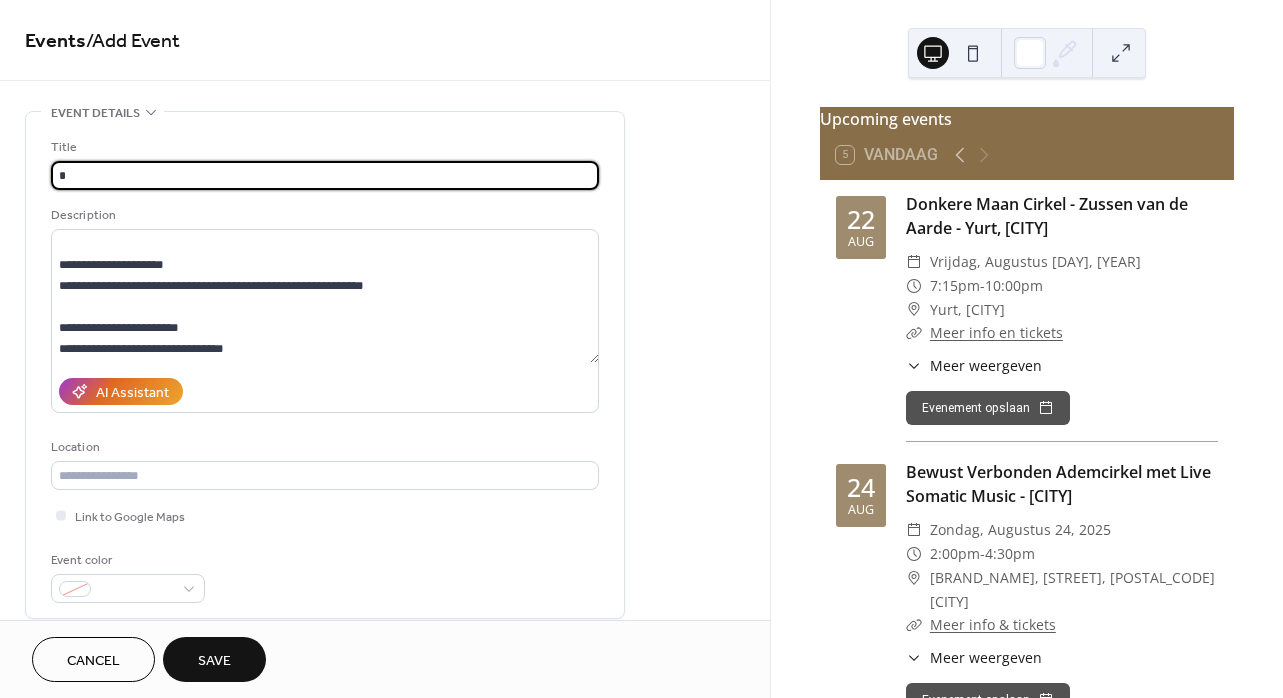 paste on "**********" 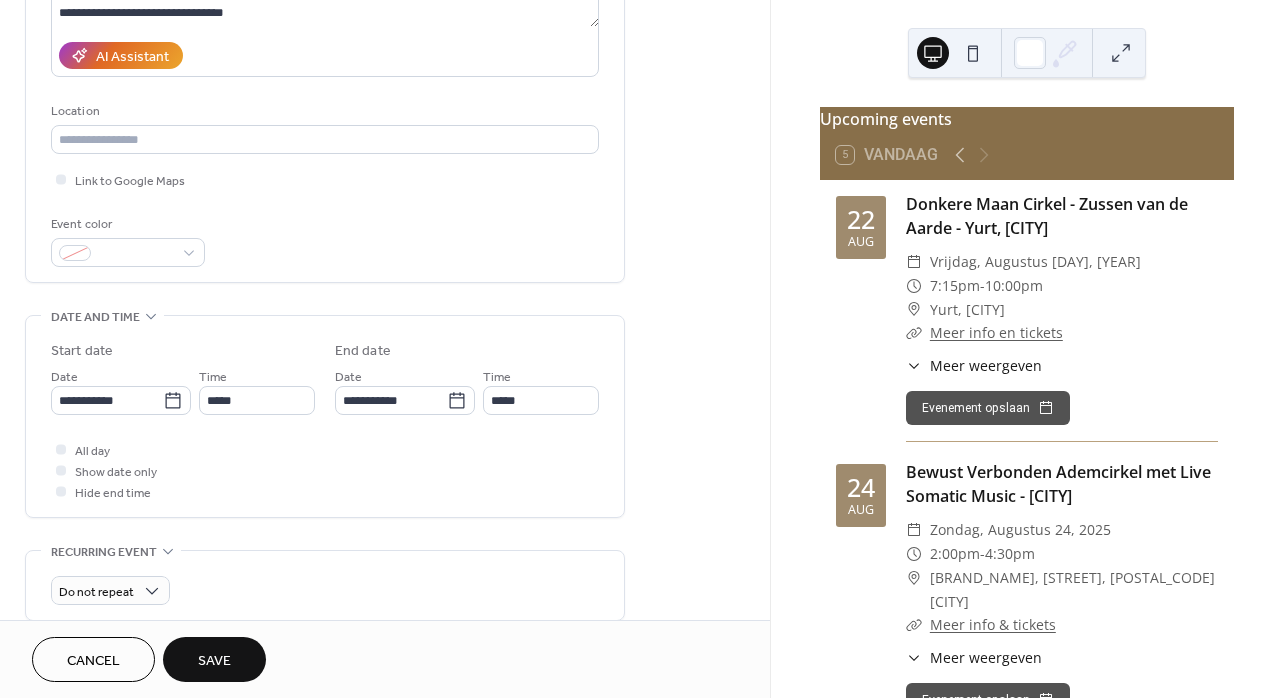 scroll, scrollTop: 383, scrollLeft: 0, axis: vertical 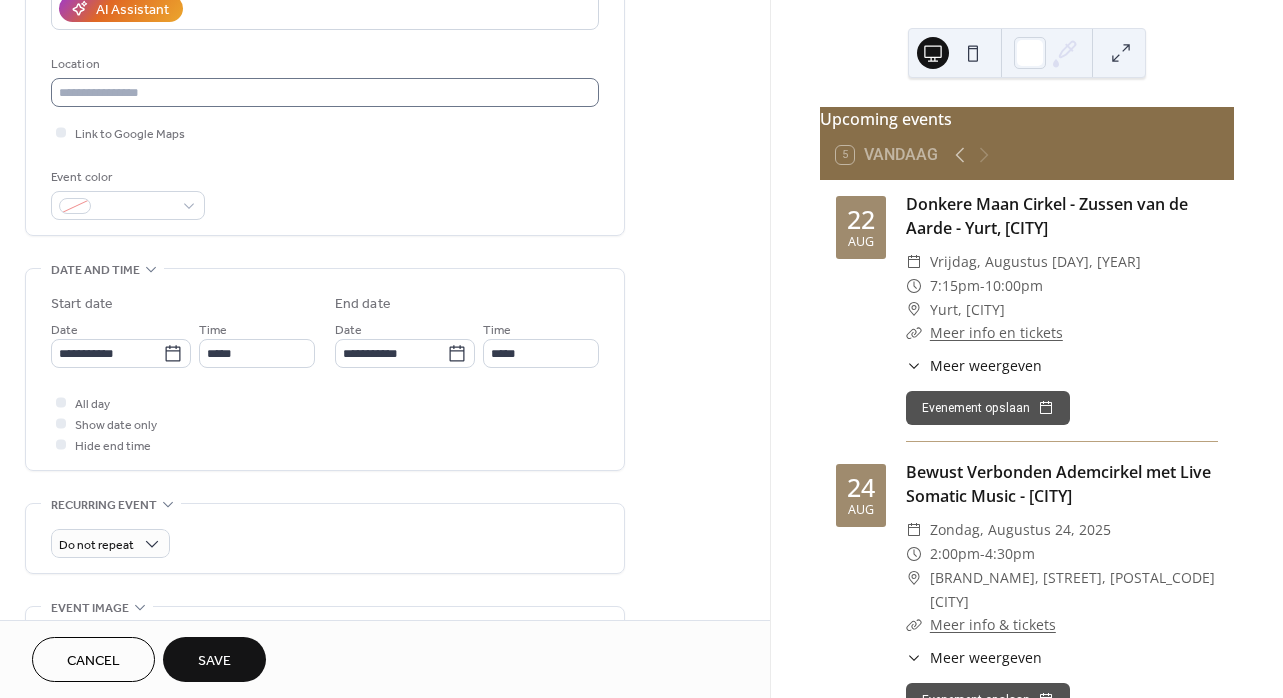 type on "**********" 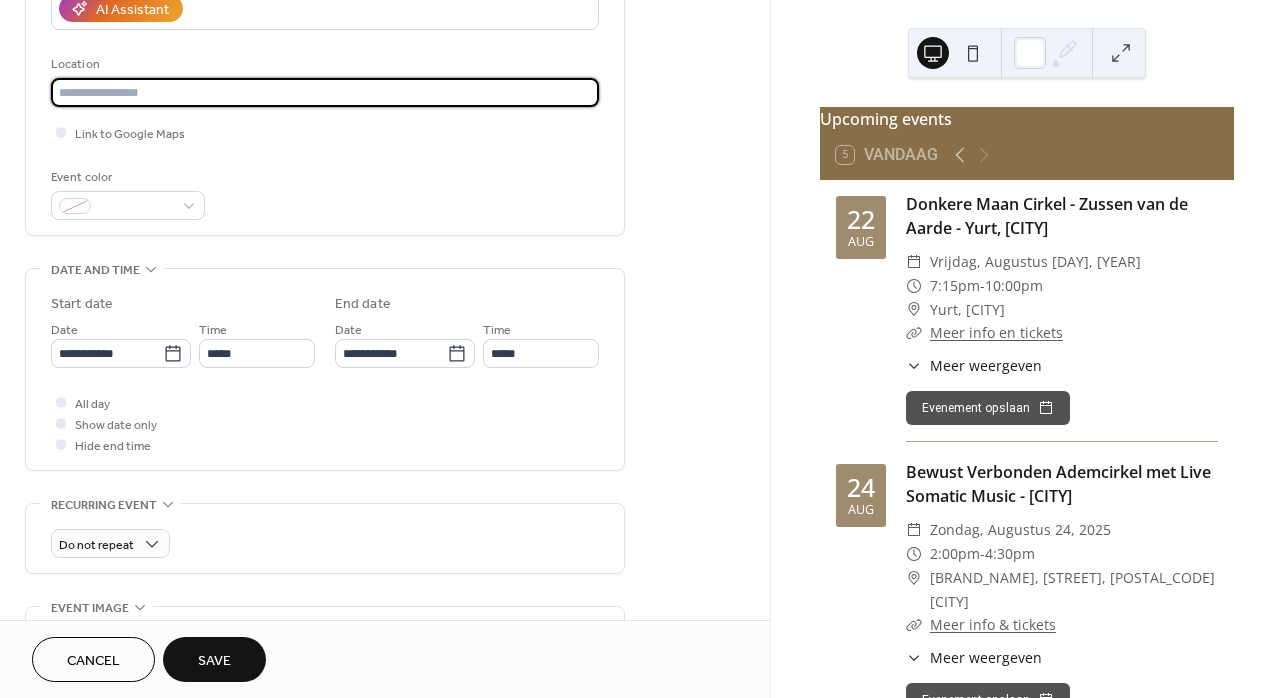 click at bounding box center (325, 92) 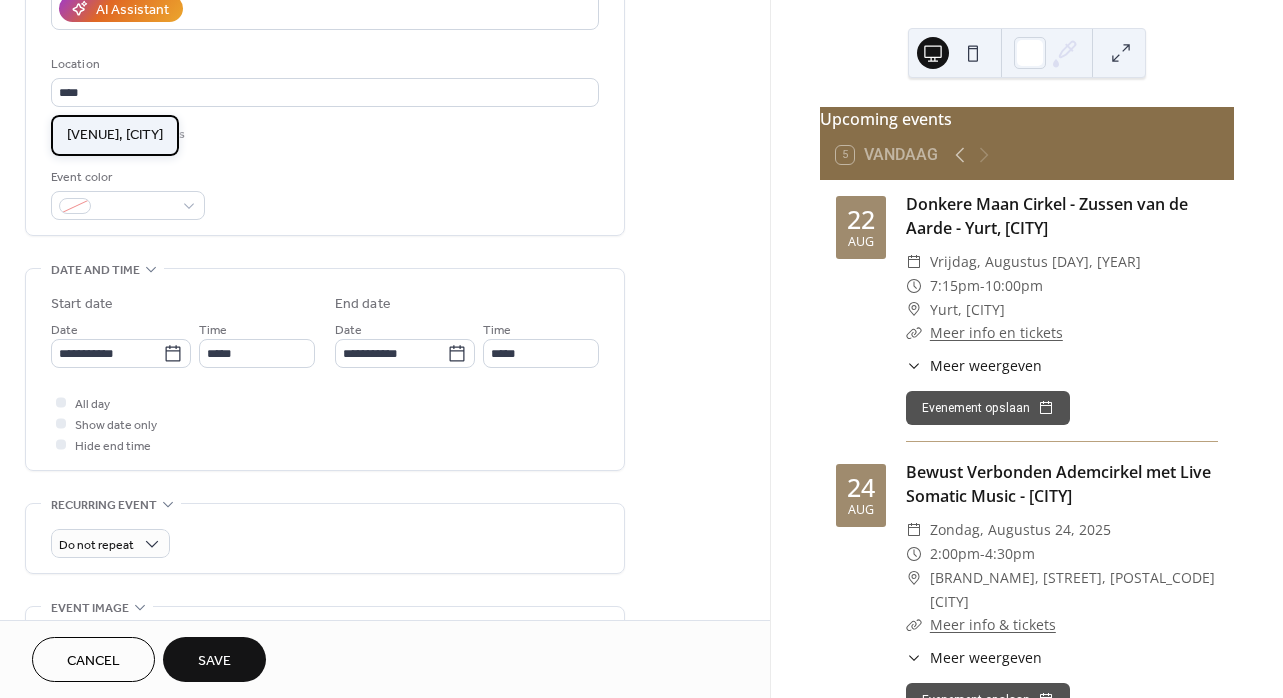 click on "[VENUE], [CITY]" at bounding box center [115, 135] 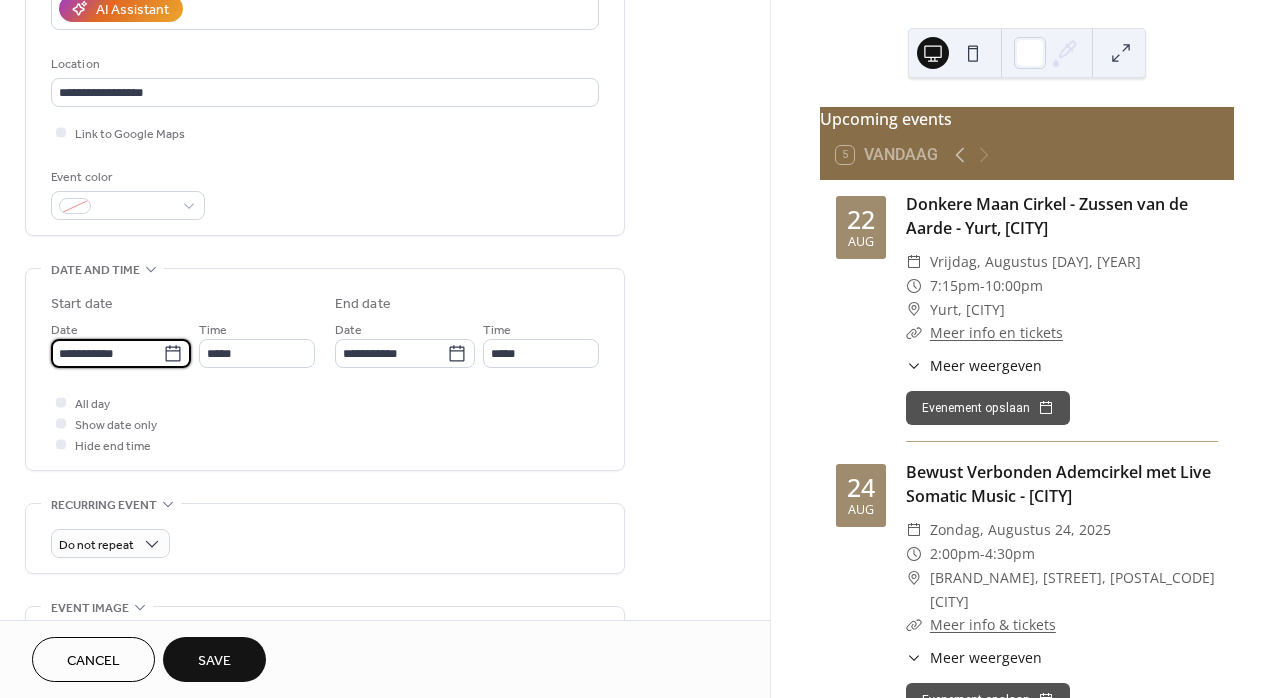 click on "**********" at bounding box center (107, 353) 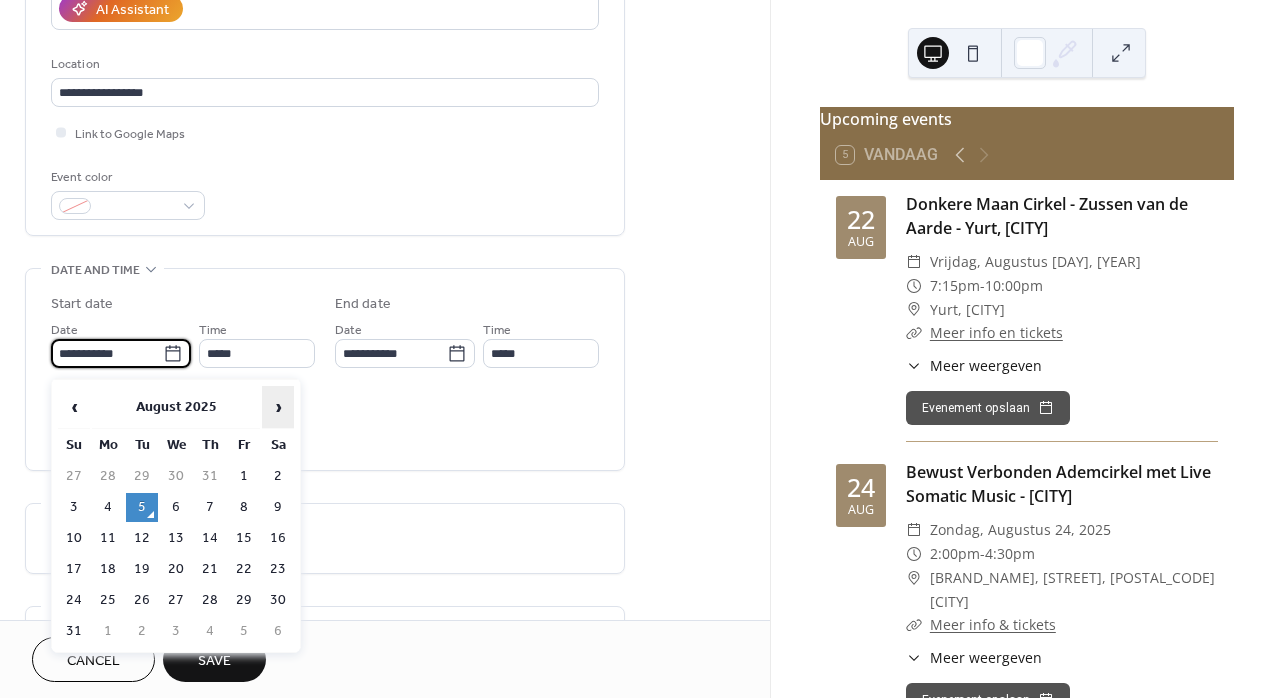 click on "›" at bounding box center [278, 407] 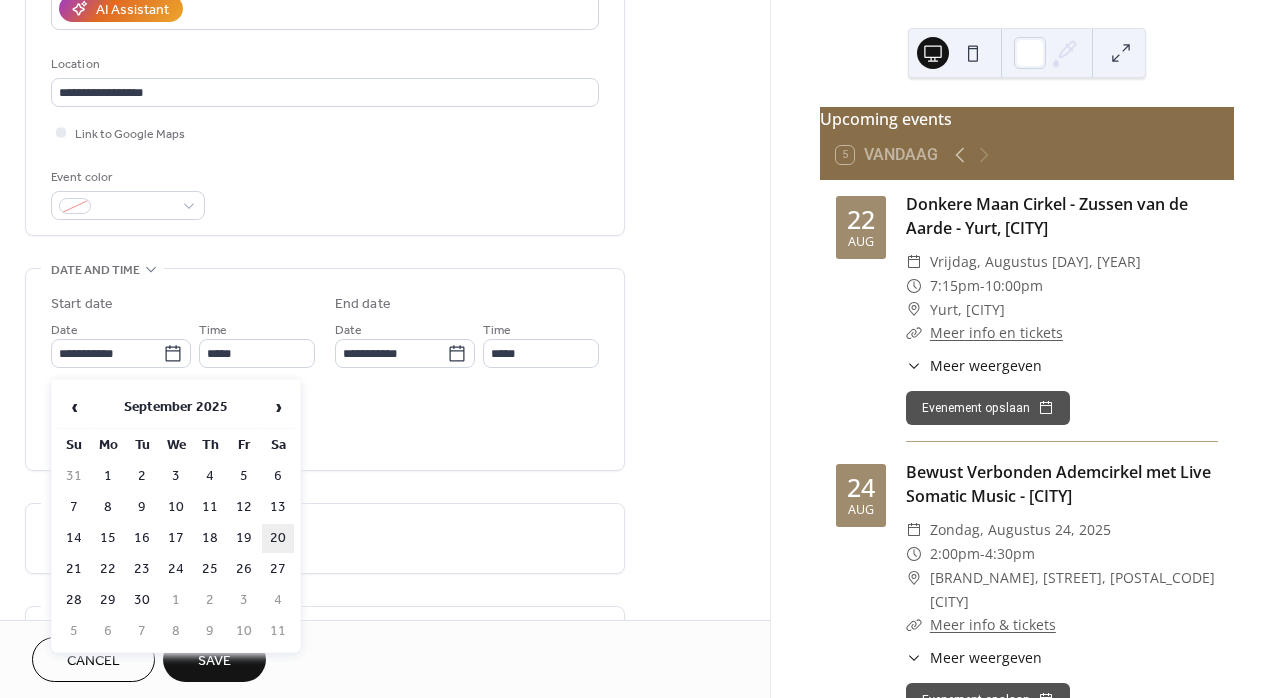 click on "20" at bounding box center (278, 538) 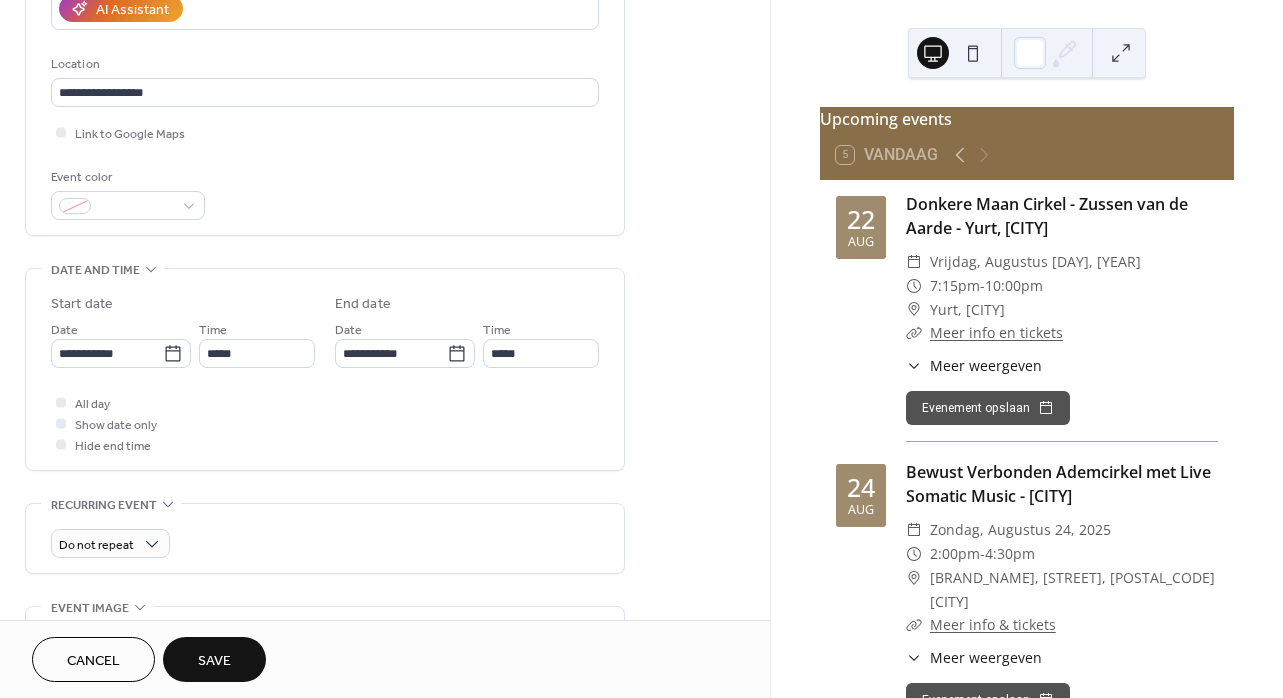 type on "**********" 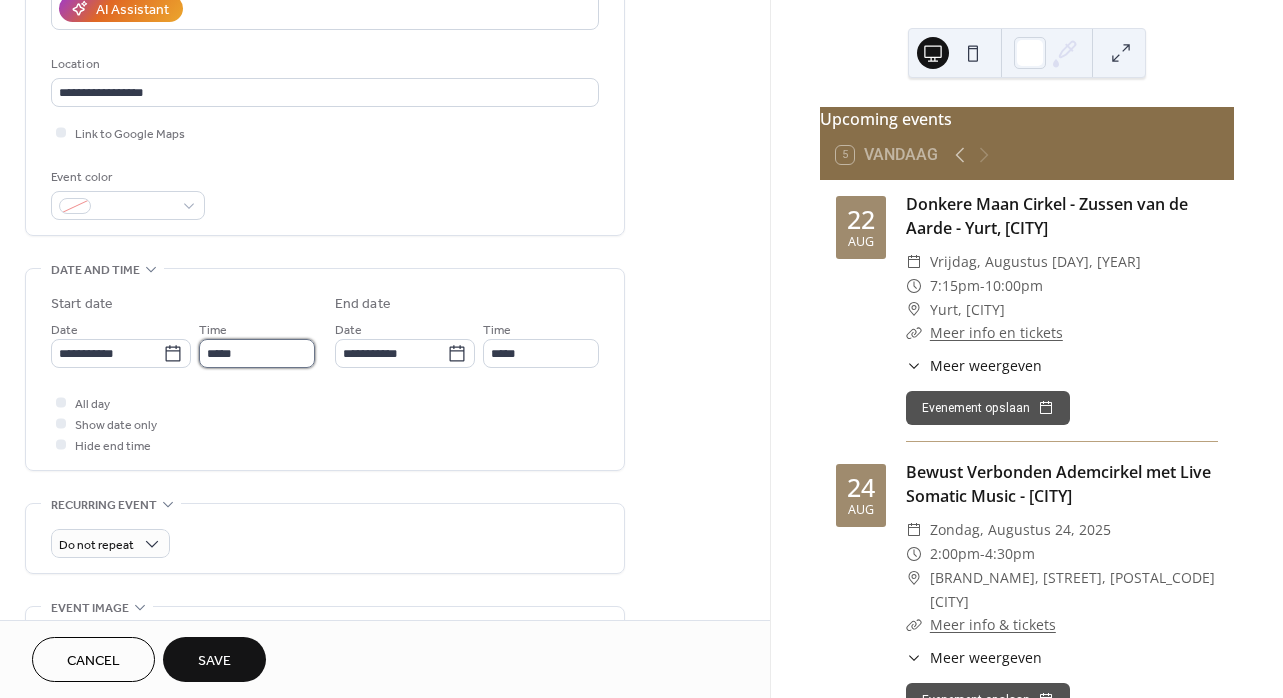 click on "*****" at bounding box center (257, 353) 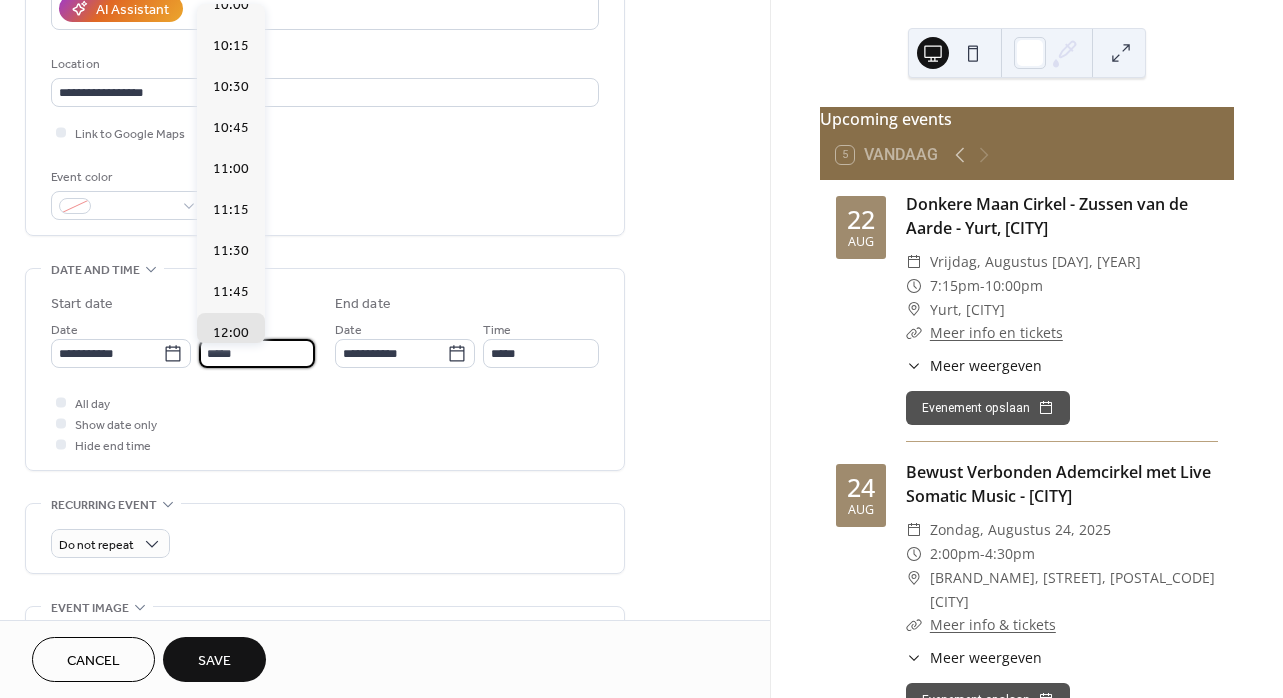 scroll, scrollTop: 1636, scrollLeft: 0, axis: vertical 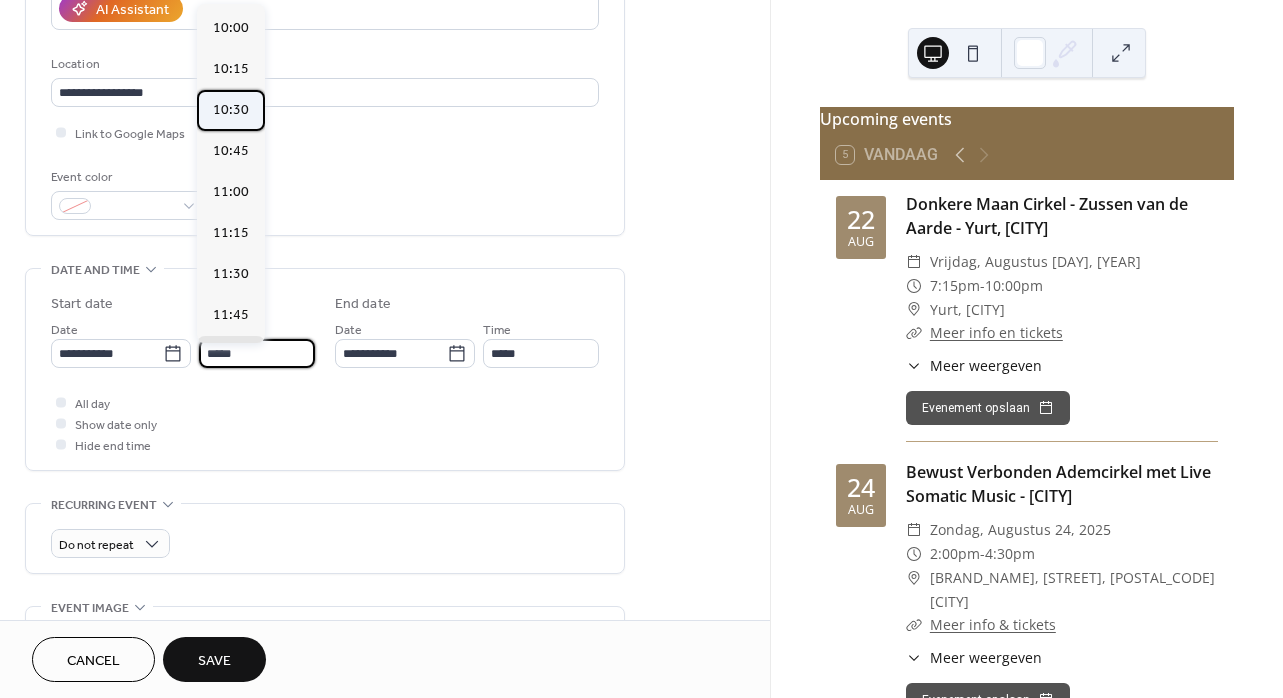 click on "10:30" at bounding box center (231, 110) 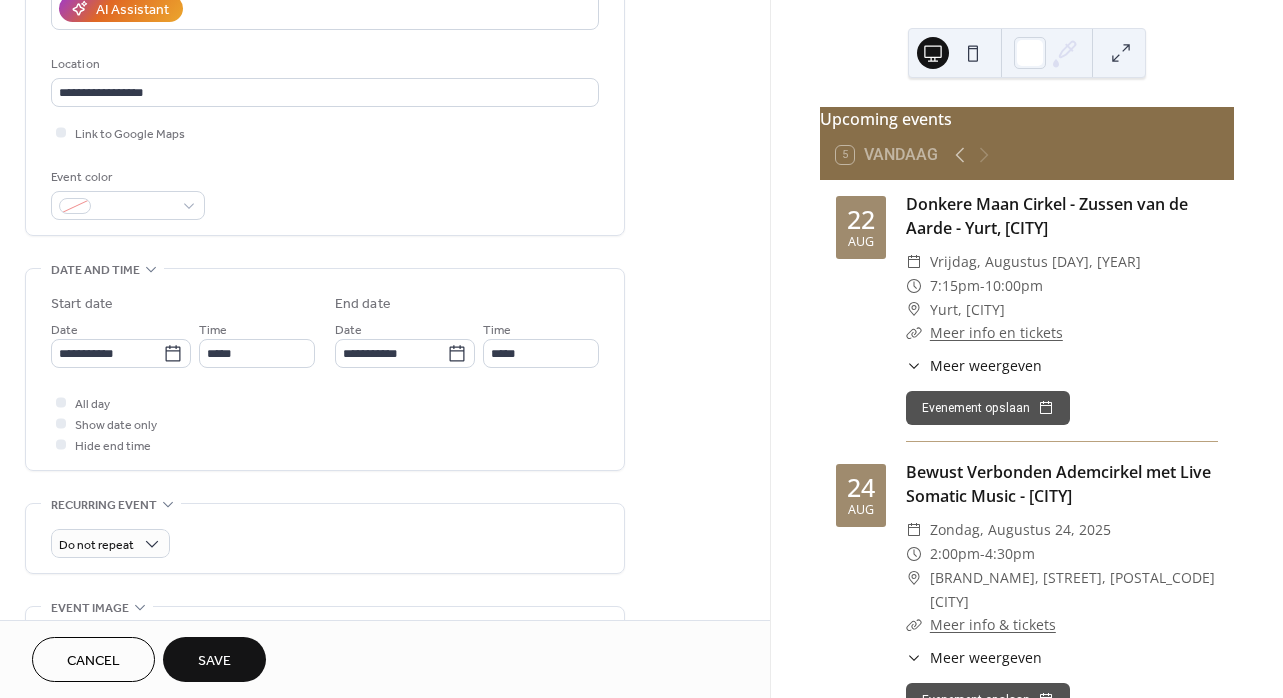 type on "*****" 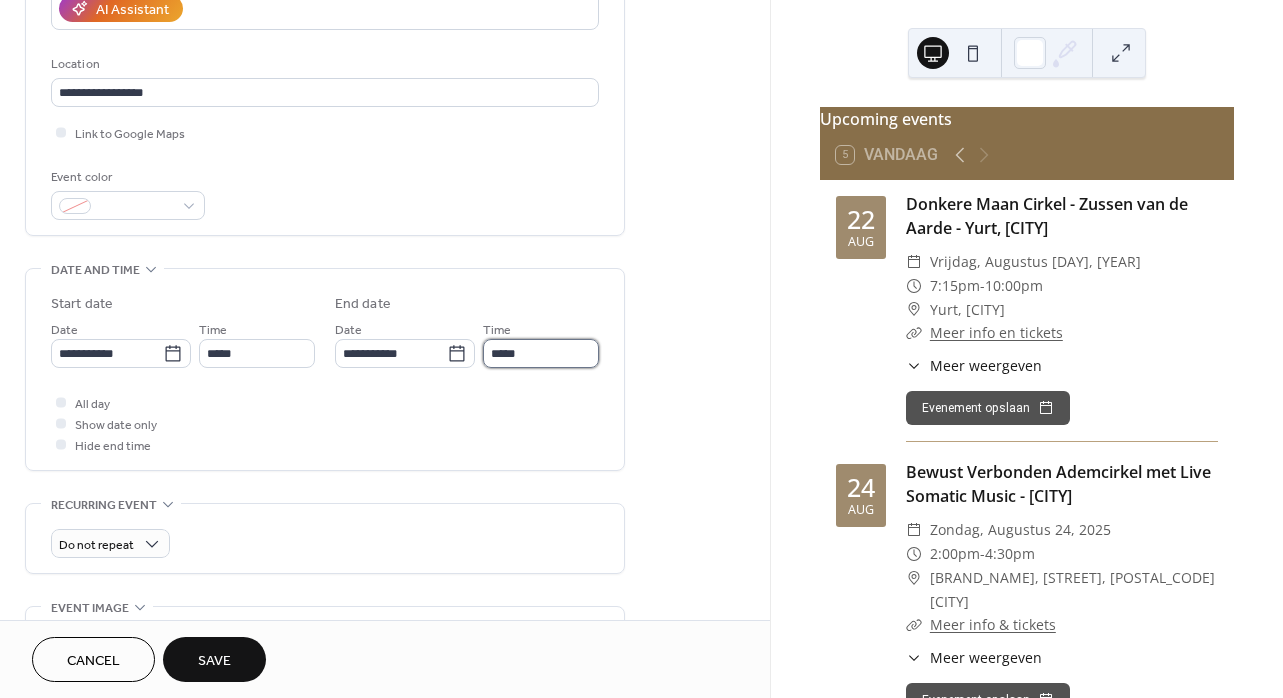click on "*****" at bounding box center [541, 353] 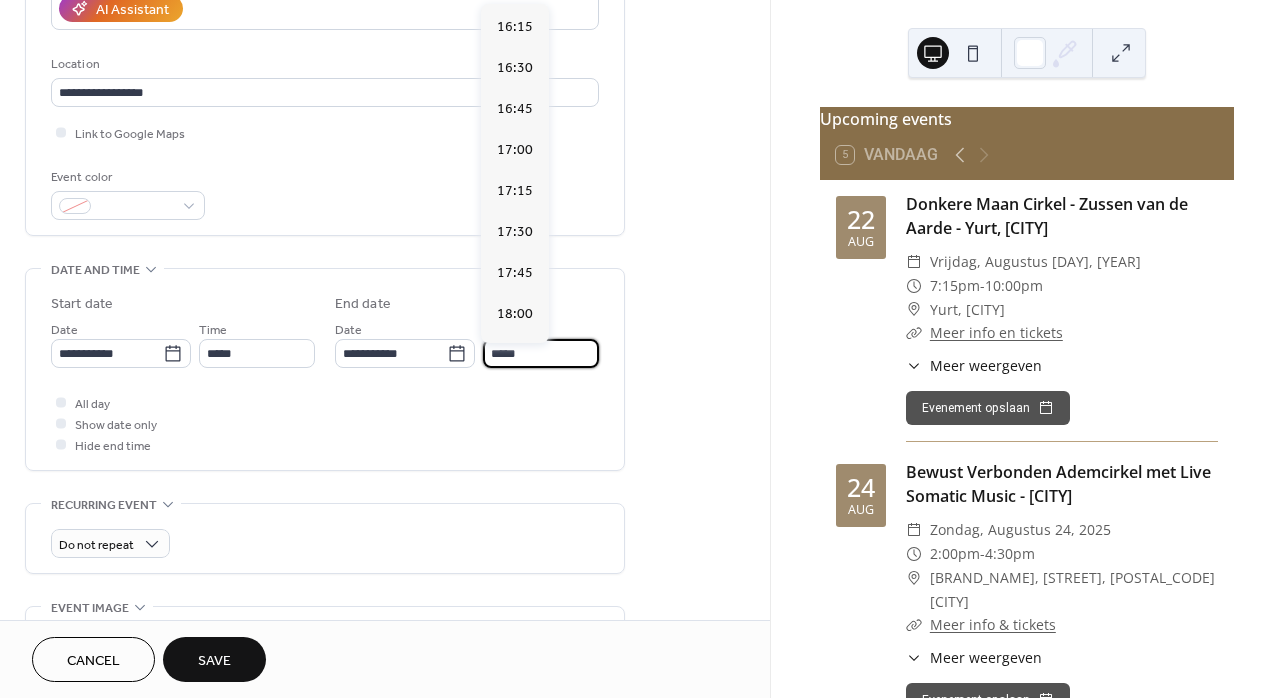 scroll, scrollTop: 903, scrollLeft: 0, axis: vertical 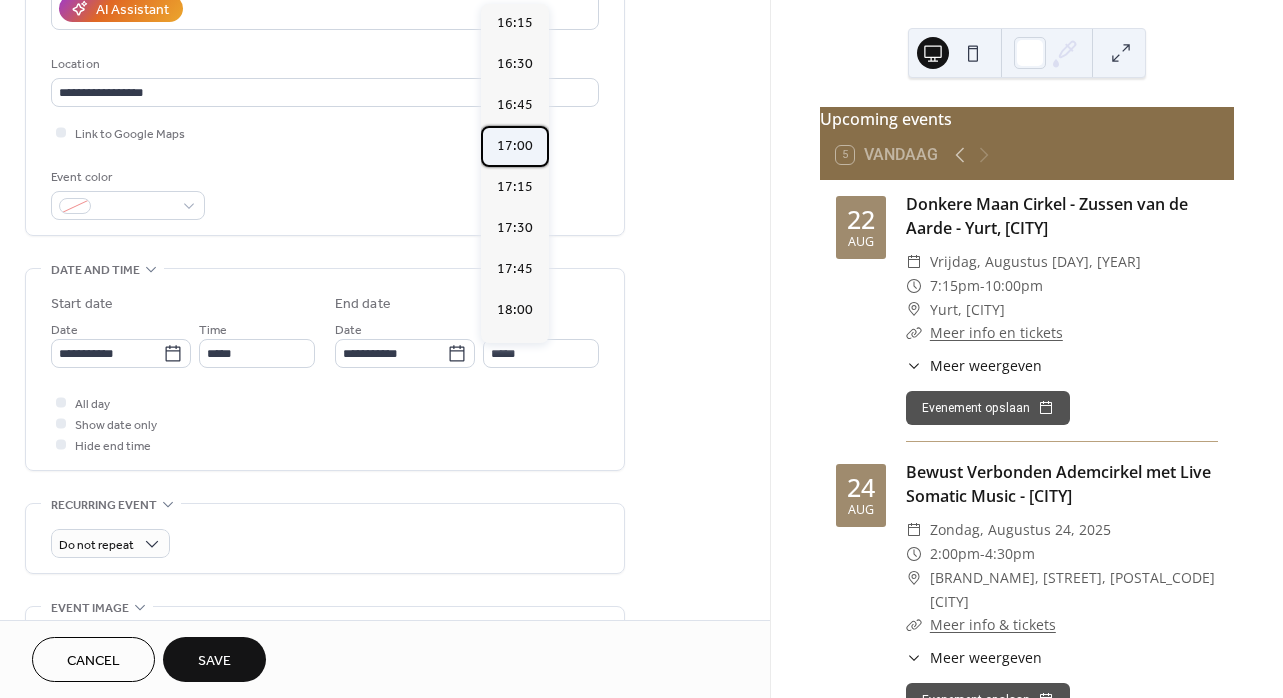 click on "17:00" at bounding box center [515, 146] 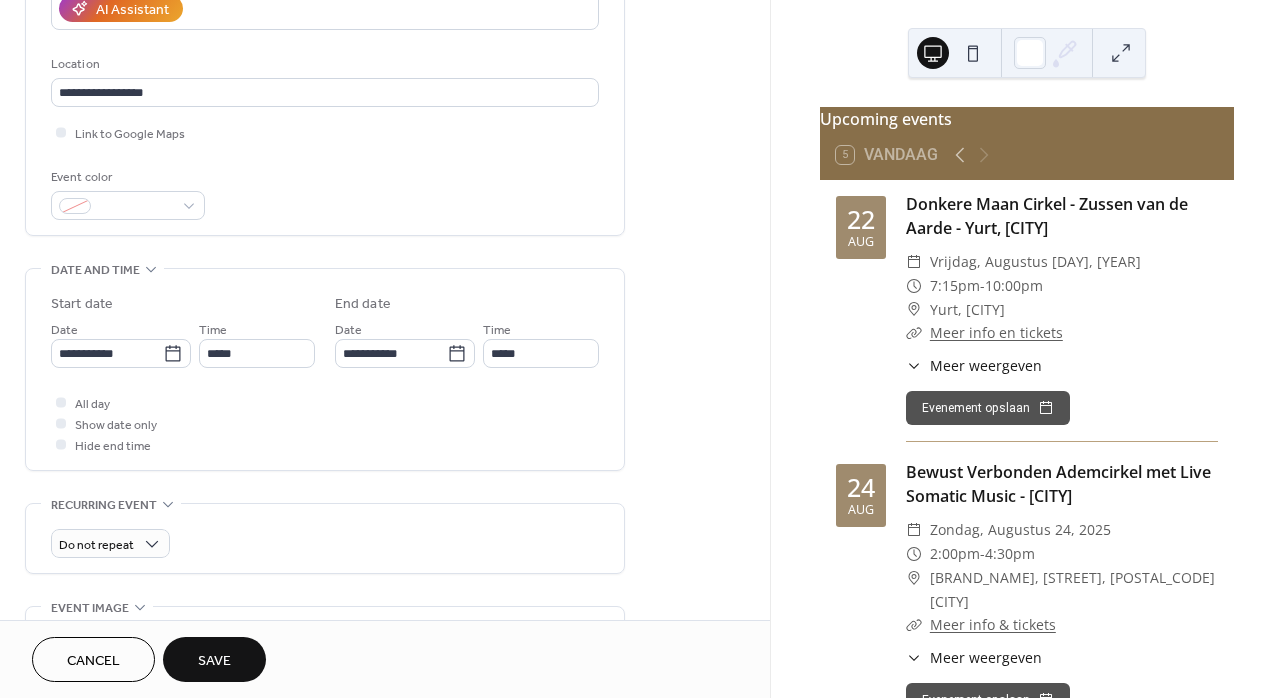 type on "*****" 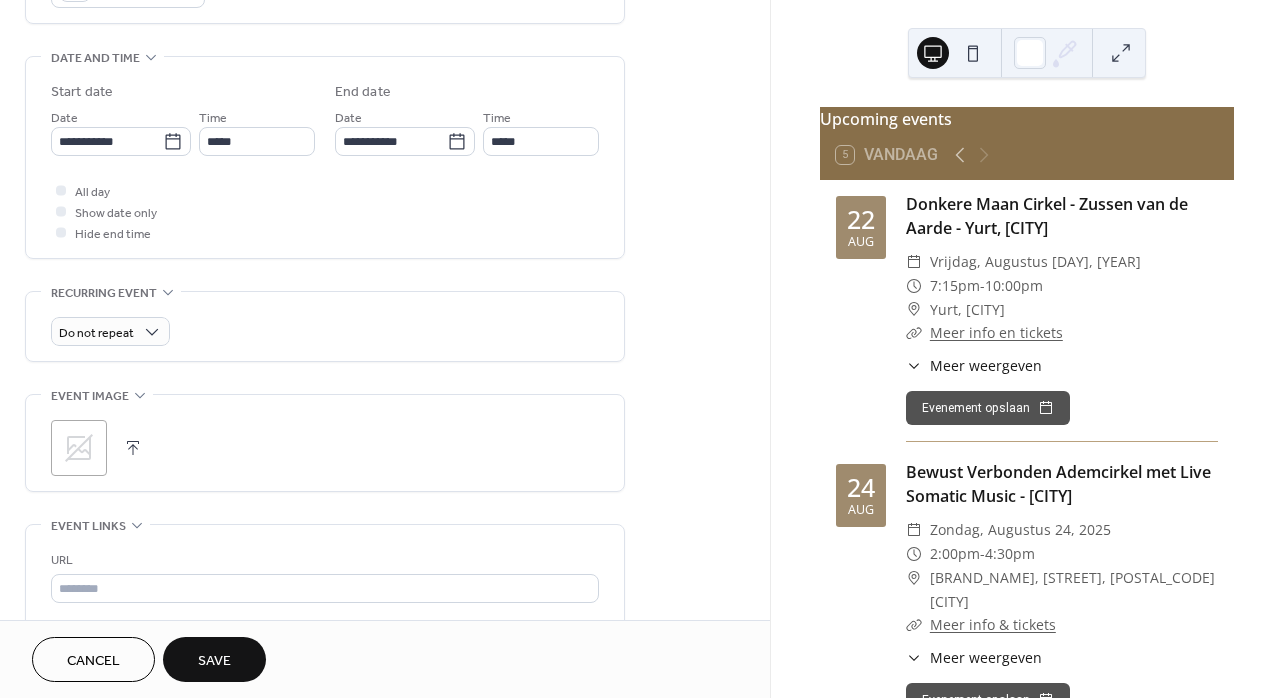 scroll, scrollTop: 596, scrollLeft: 0, axis: vertical 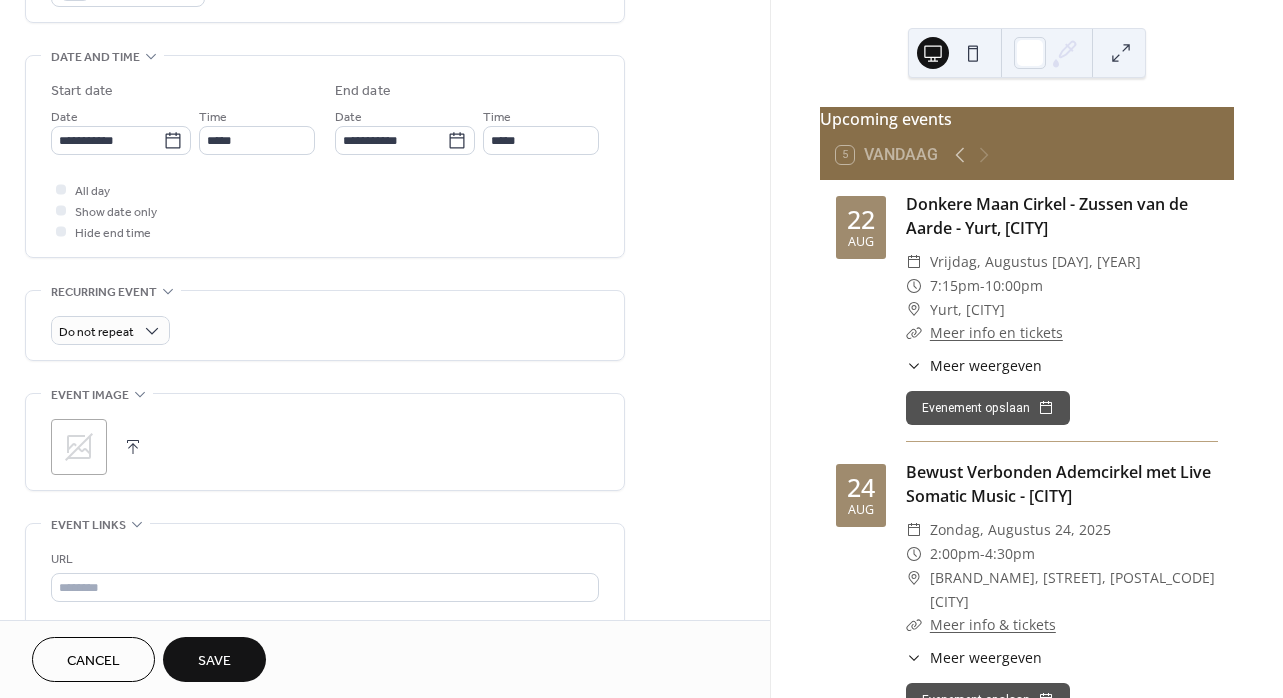 click at bounding box center (133, 447) 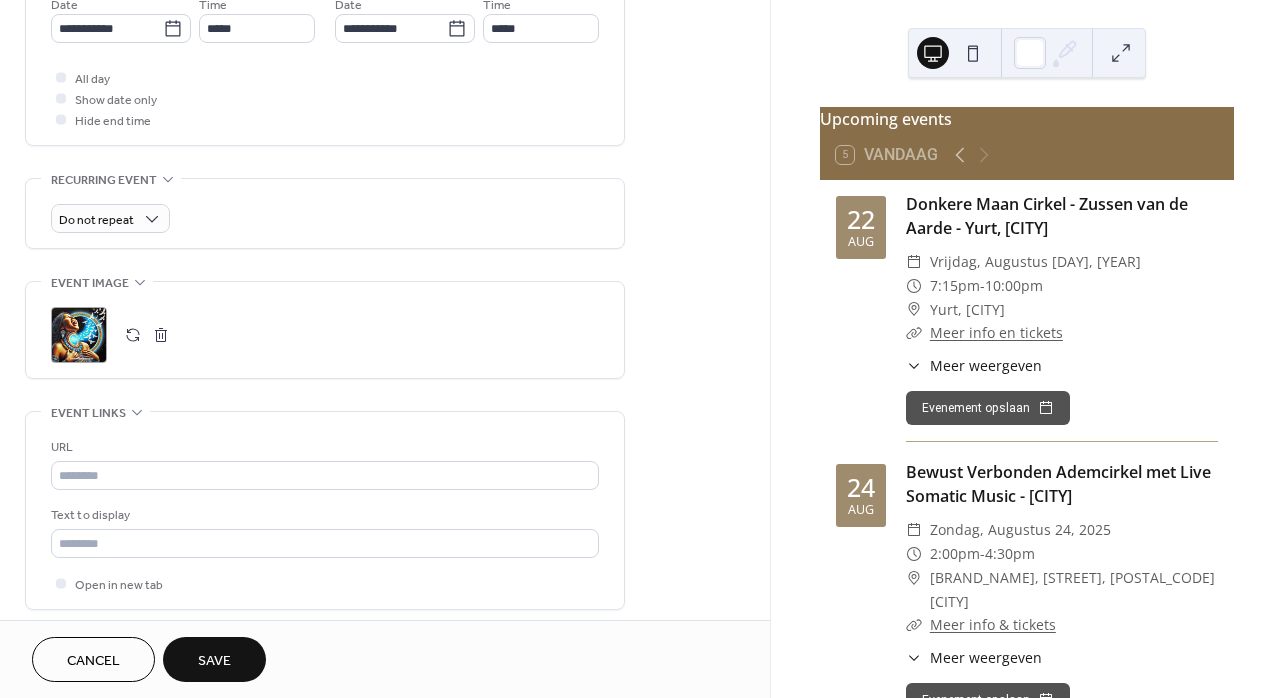 scroll, scrollTop: 712, scrollLeft: 0, axis: vertical 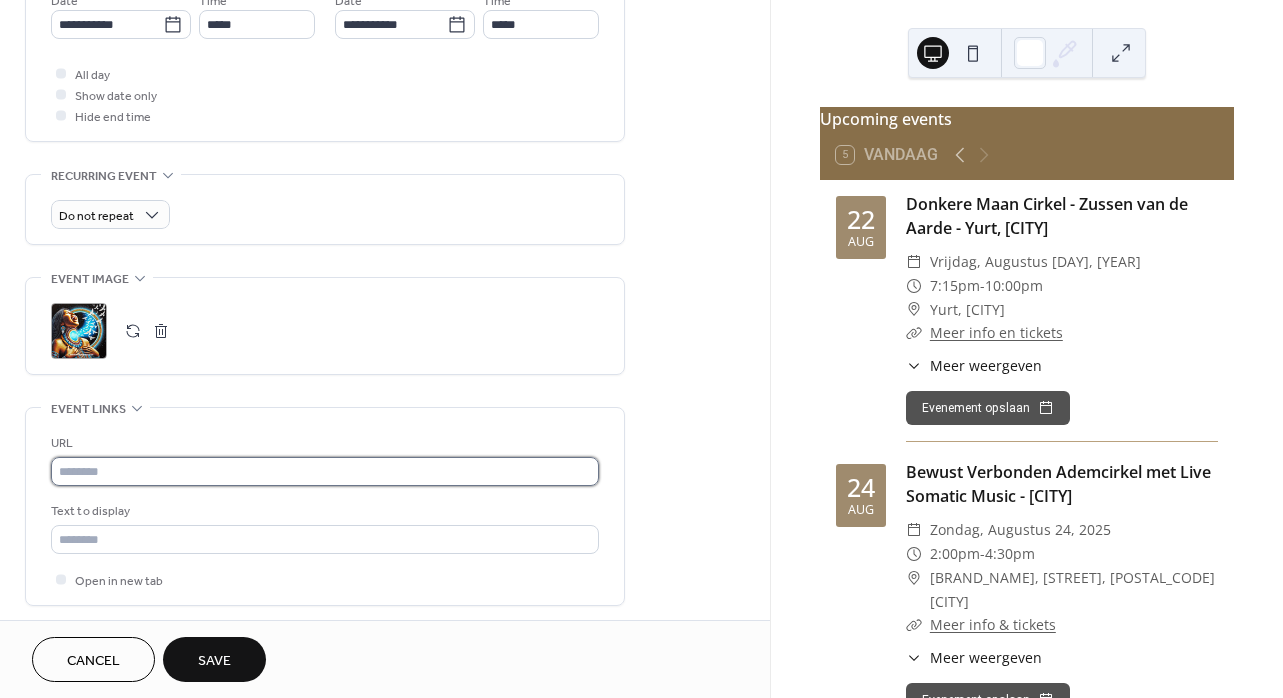 click at bounding box center [325, 471] 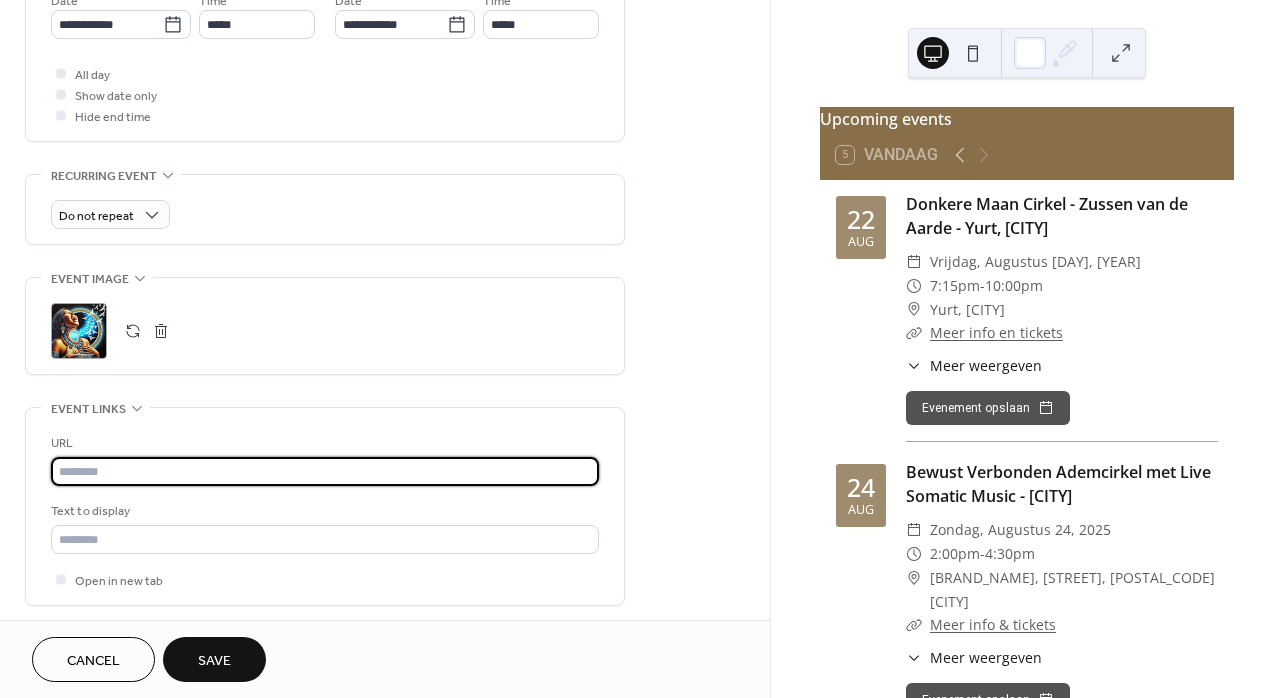 paste on "**********" 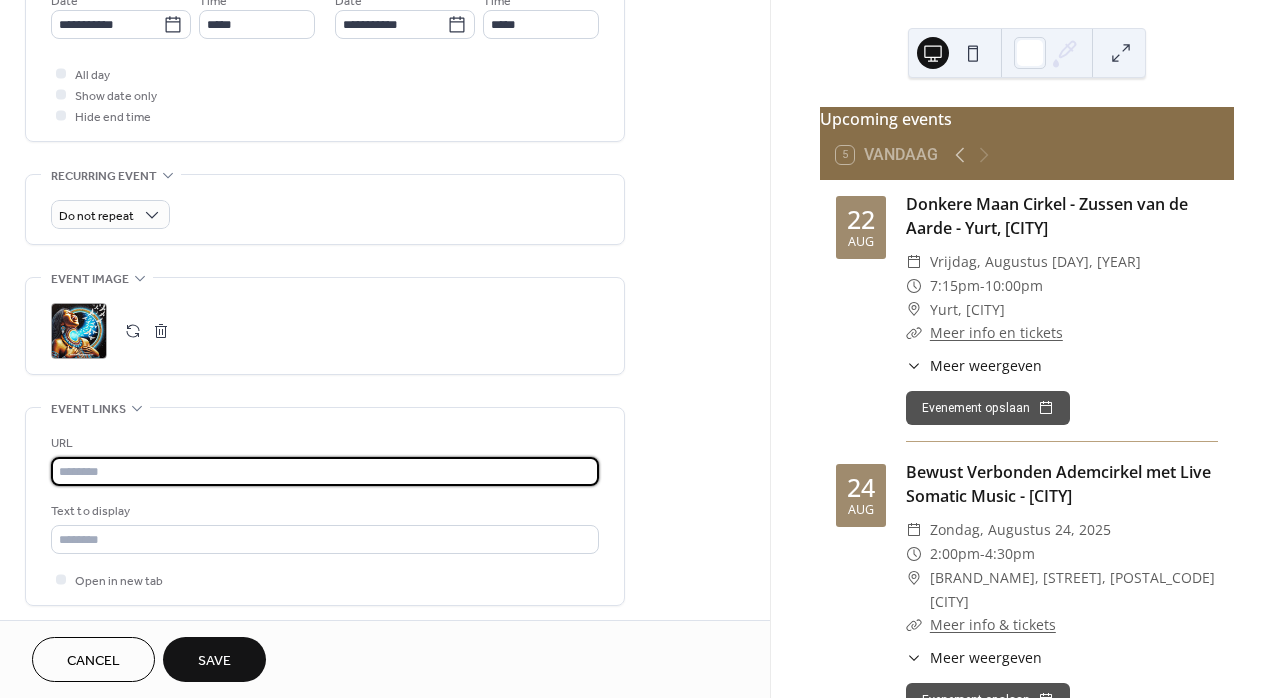 type on "**********" 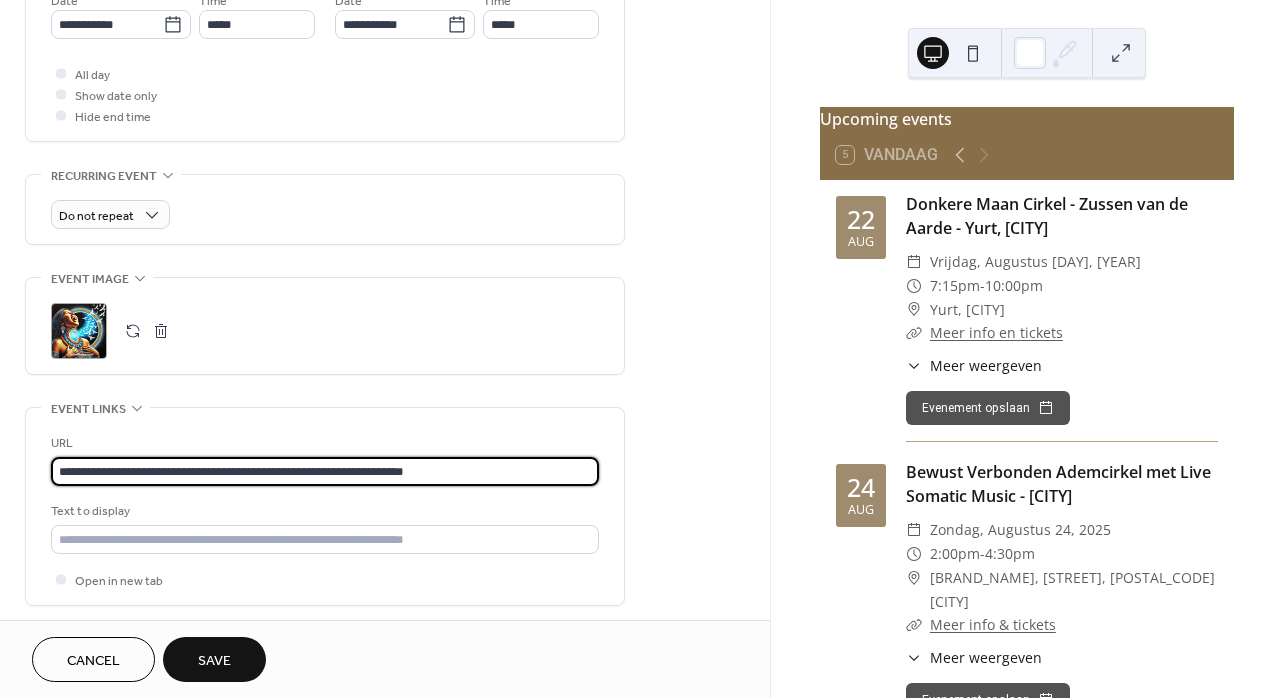 drag, startPoint x: 451, startPoint y: 481, endPoint x: 51, endPoint y: 474, distance: 400.06125 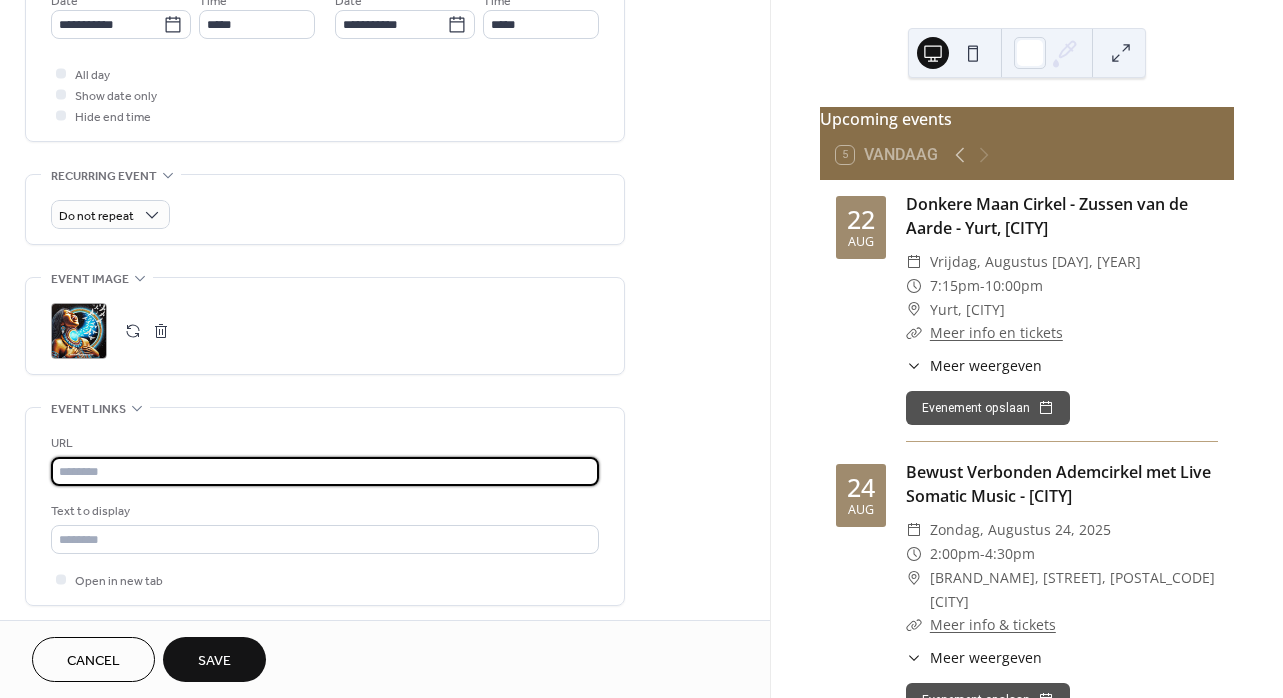 paste on "**********" 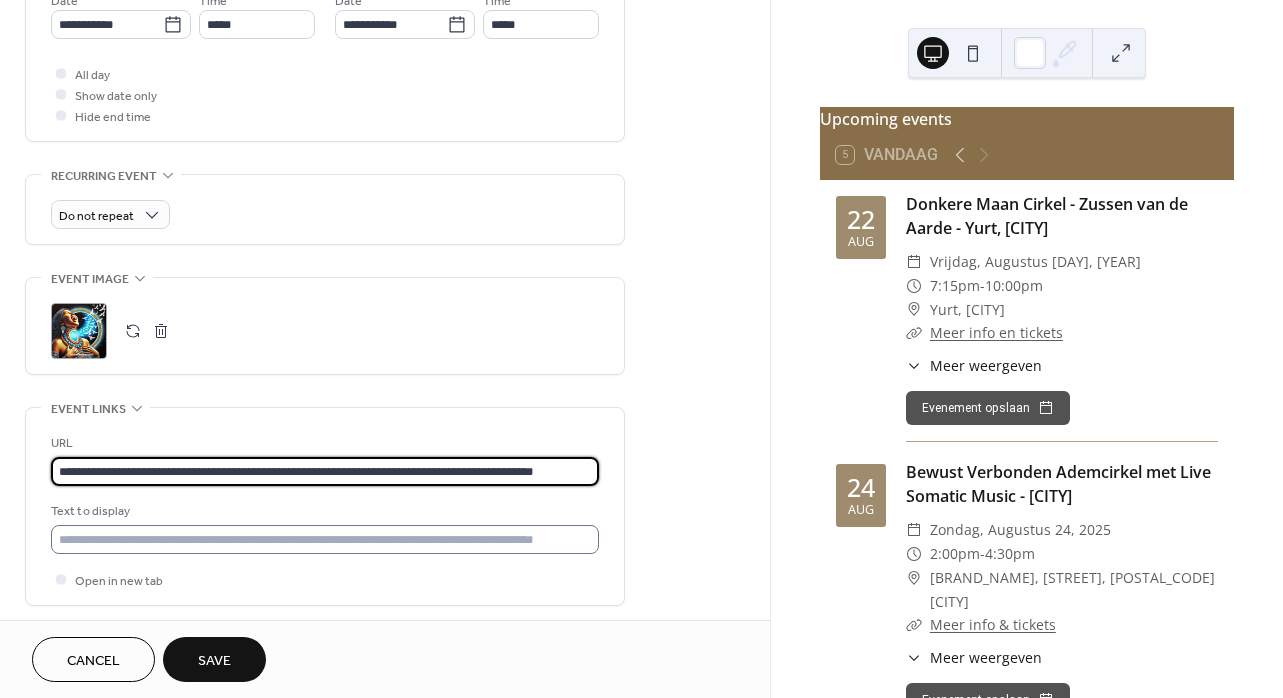 type on "**********" 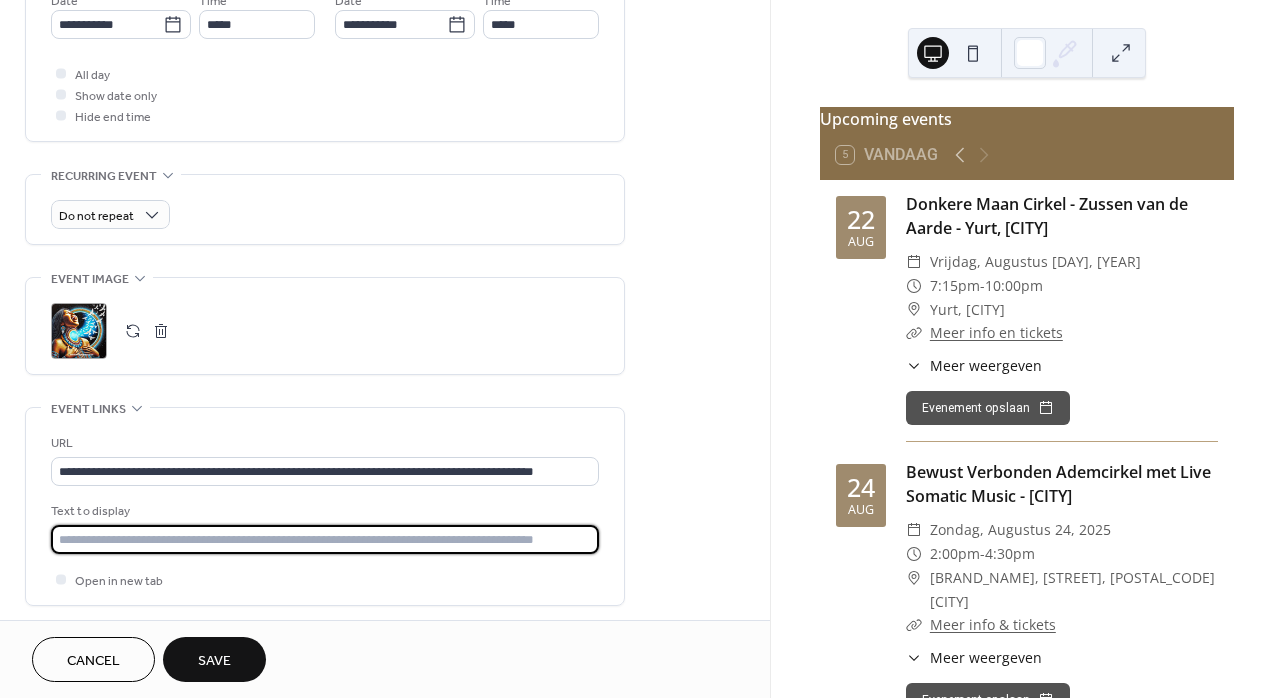 click at bounding box center [325, 539] 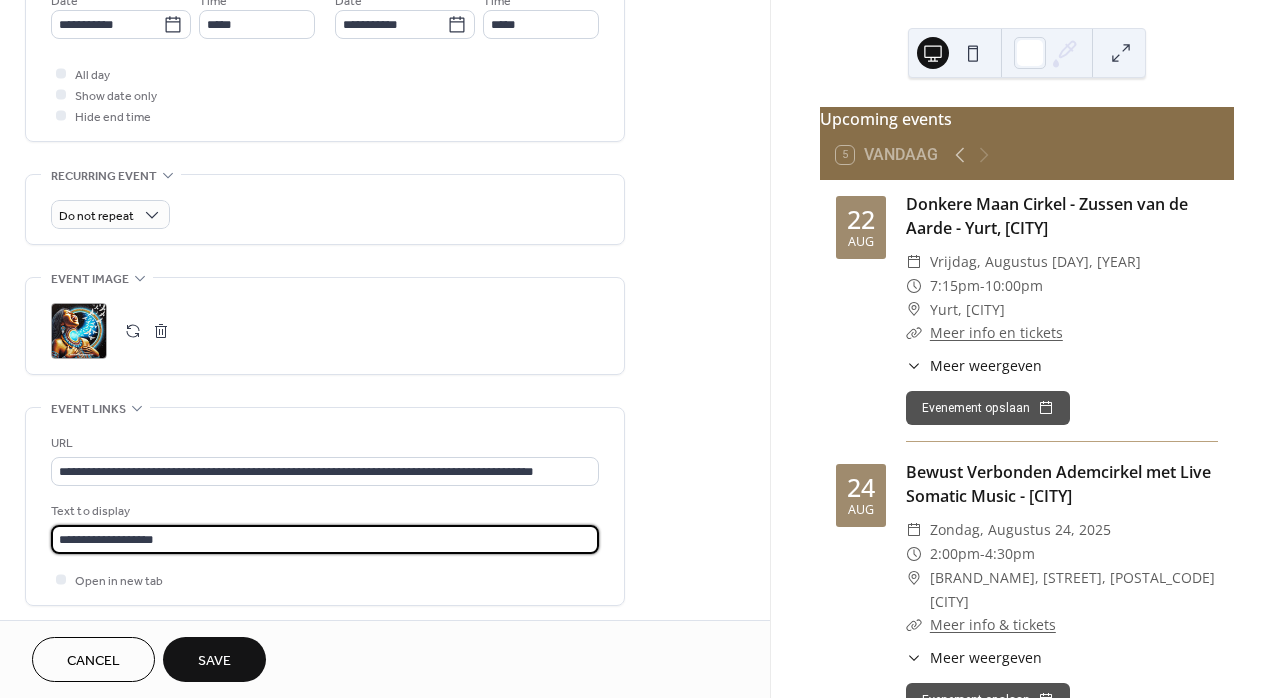 type on "**********" 